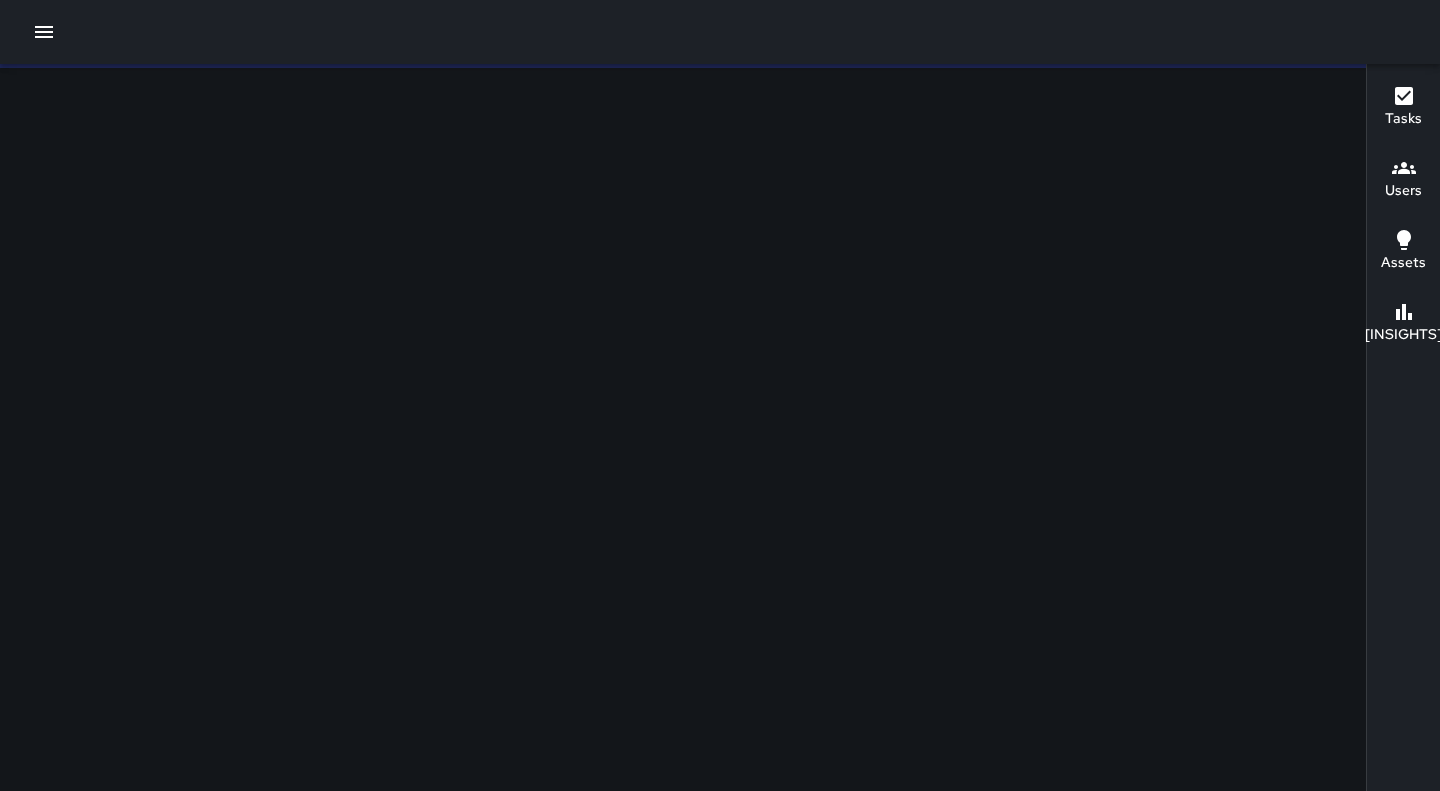 scroll, scrollTop: 0, scrollLeft: 0, axis: both 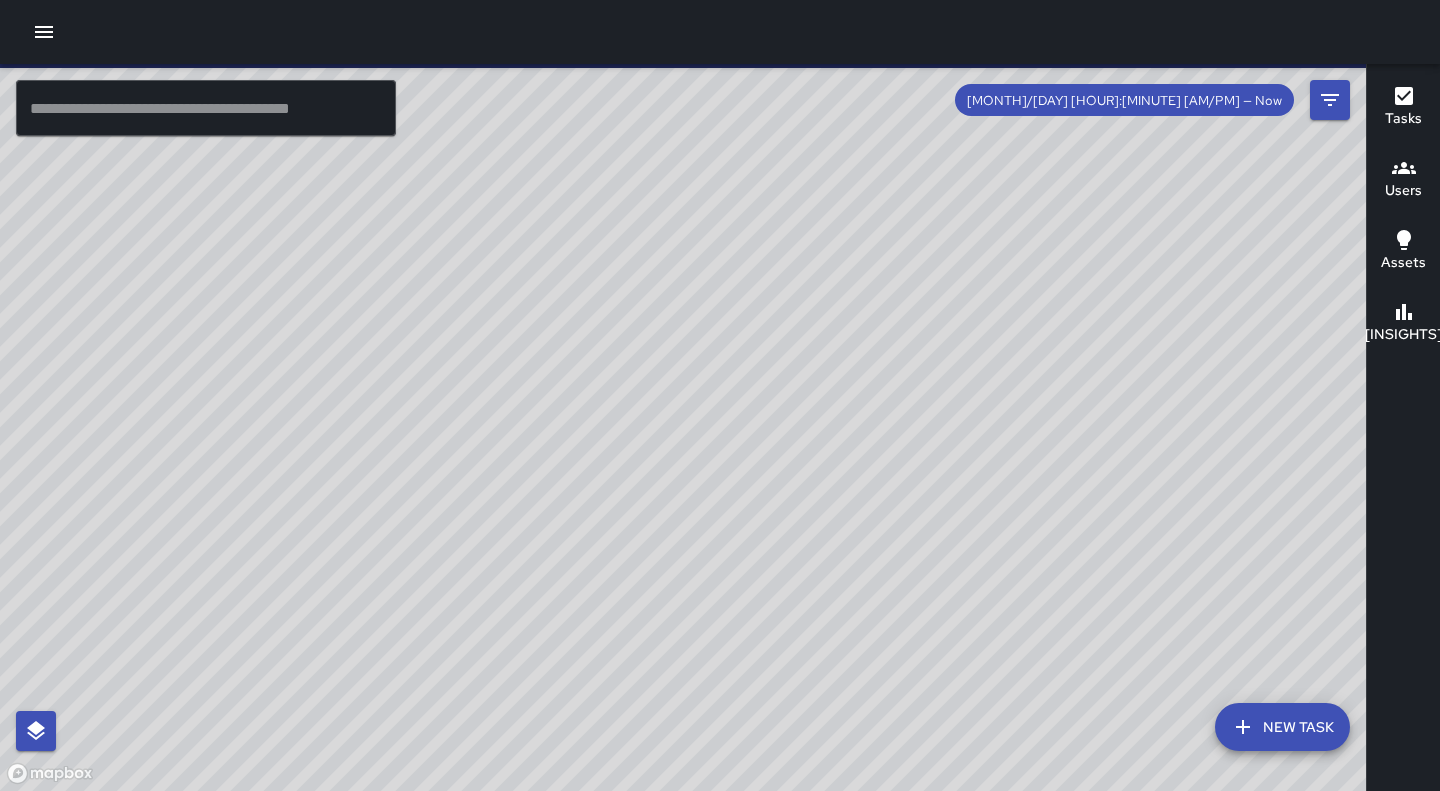 click at bounding box center [684, 427] 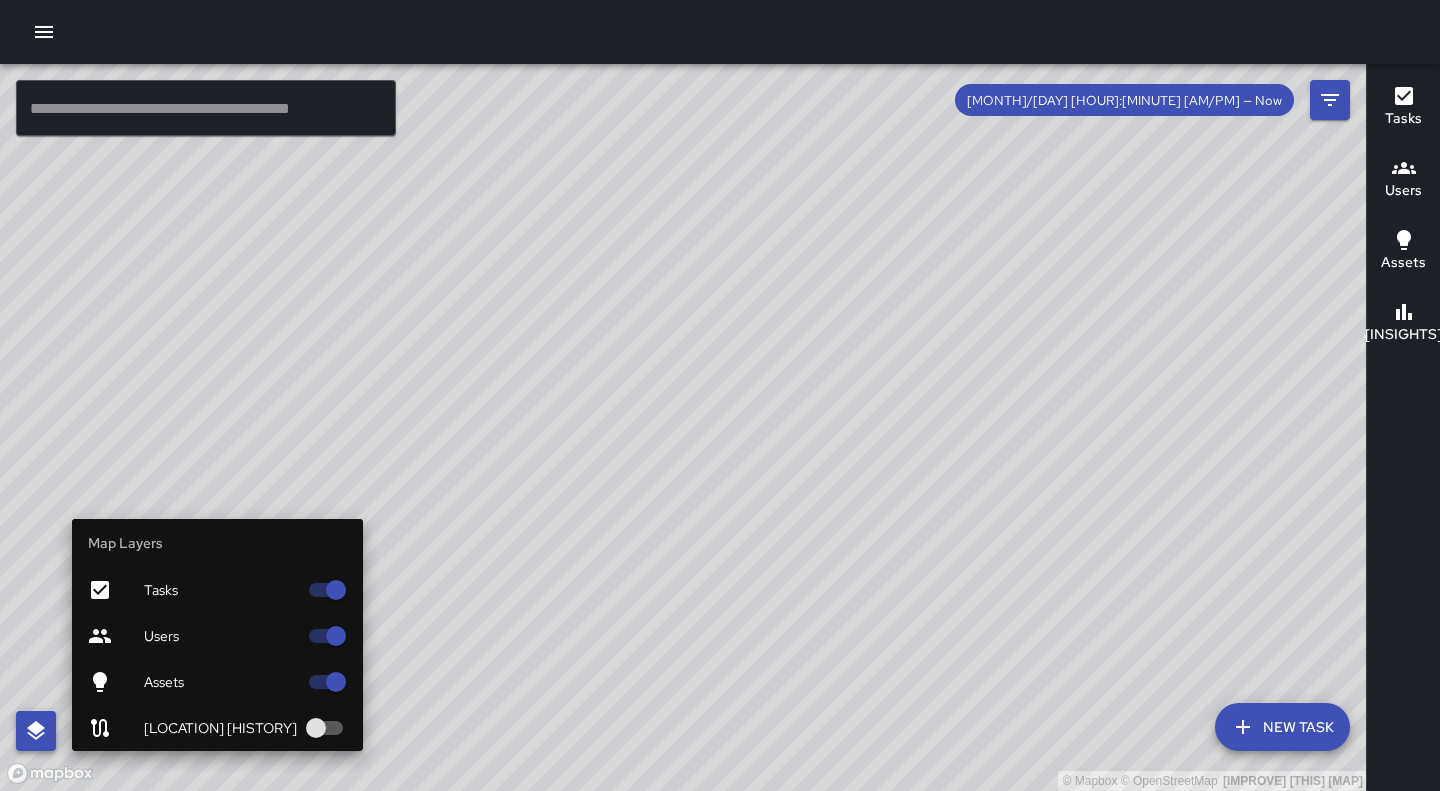 click at bounding box center [36, 731] 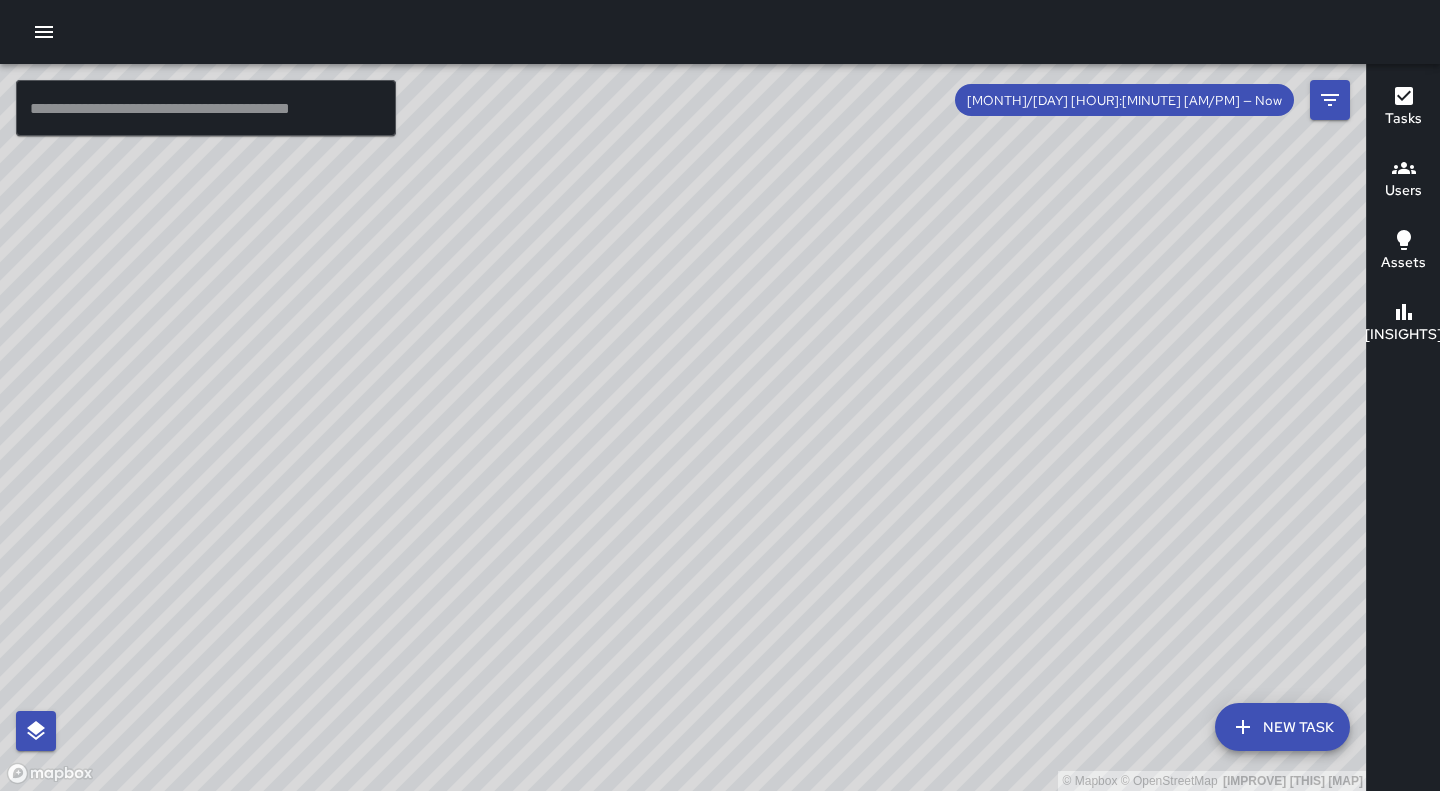 drag, startPoint x: 868, startPoint y: 292, endPoint x: 837, endPoint y: 553, distance: 262.83453 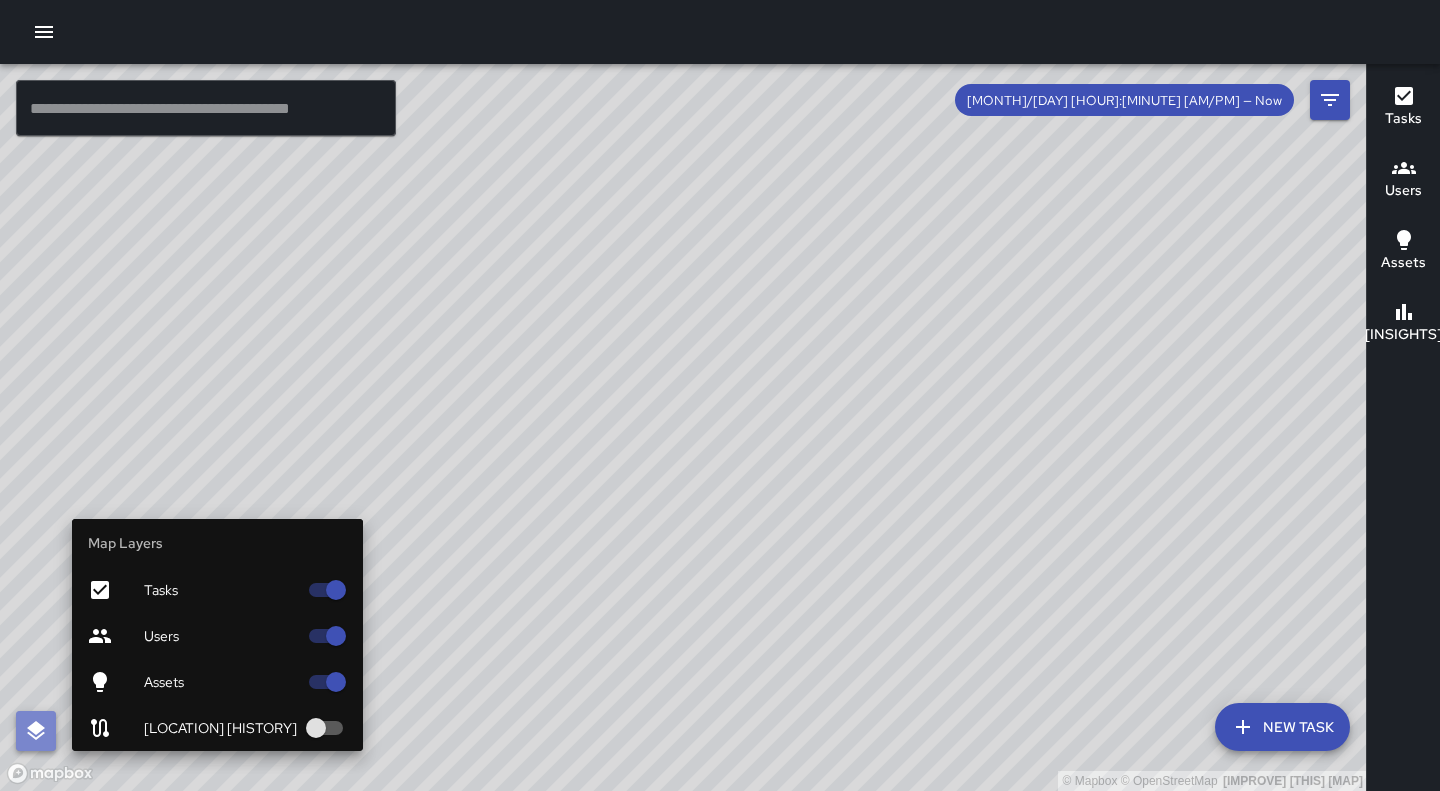 click at bounding box center (36, 731) 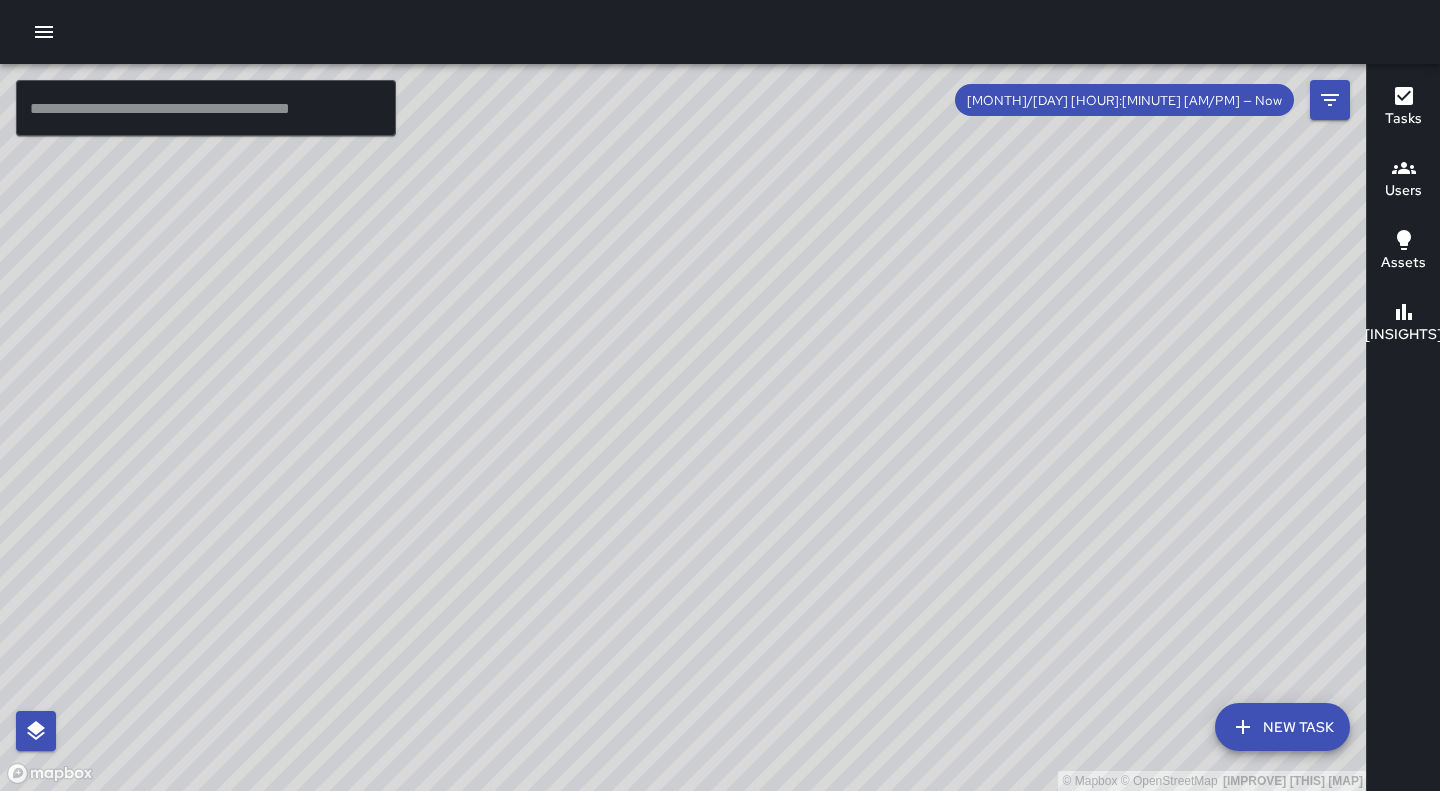 click on "[COPYRIGHT] [MAPBOX]   [COPYRIGHT] [OPENSTREETMAP]   [IMPROVE] [THIS] [MAP]" at bounding box center [684, 427] 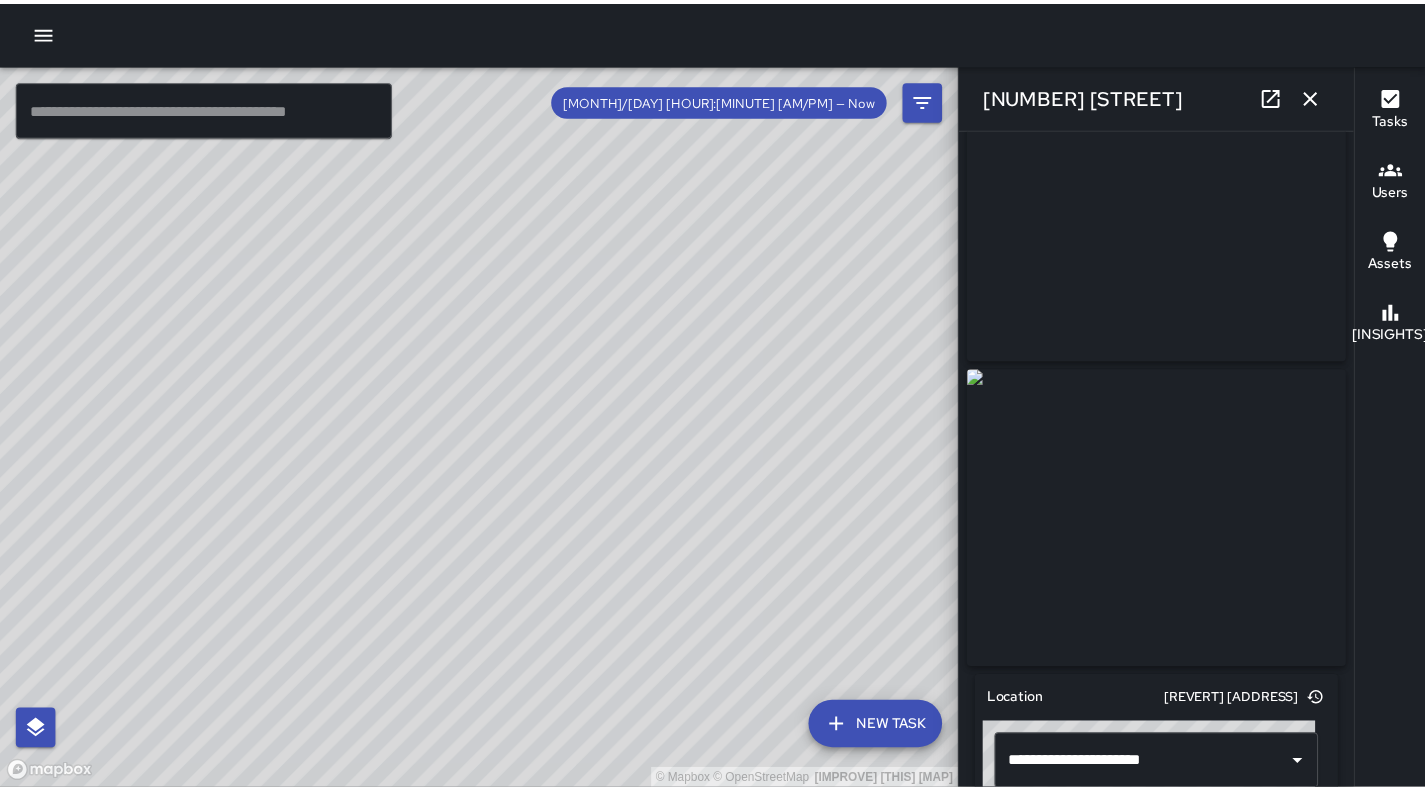 scroll, scrollTop: 25, scrollLeft: 0, axis: vertical 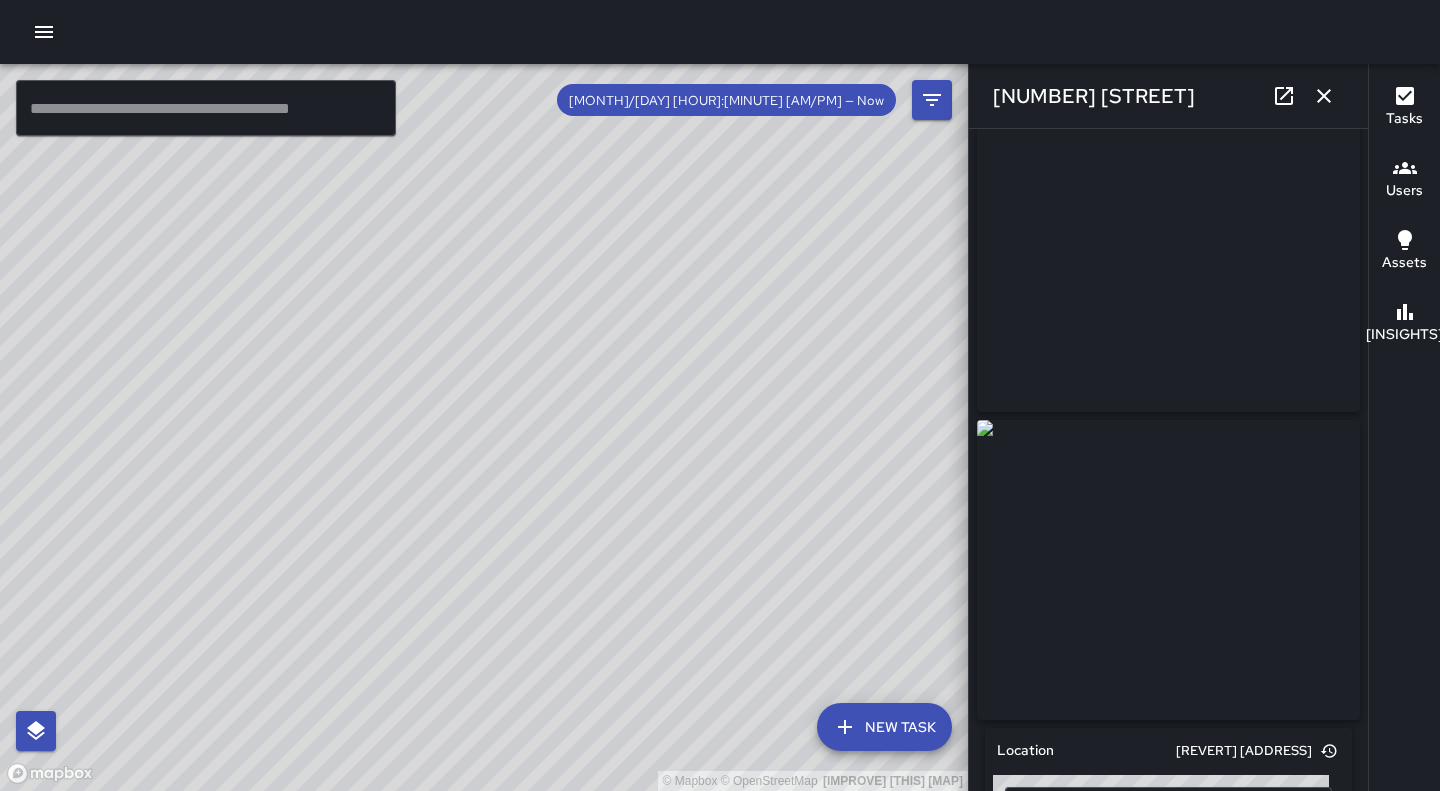 drag, startPoint x: 451, startPoint y: 372, endPoint x: 504, endPoint y: 404, distance: 61.91123 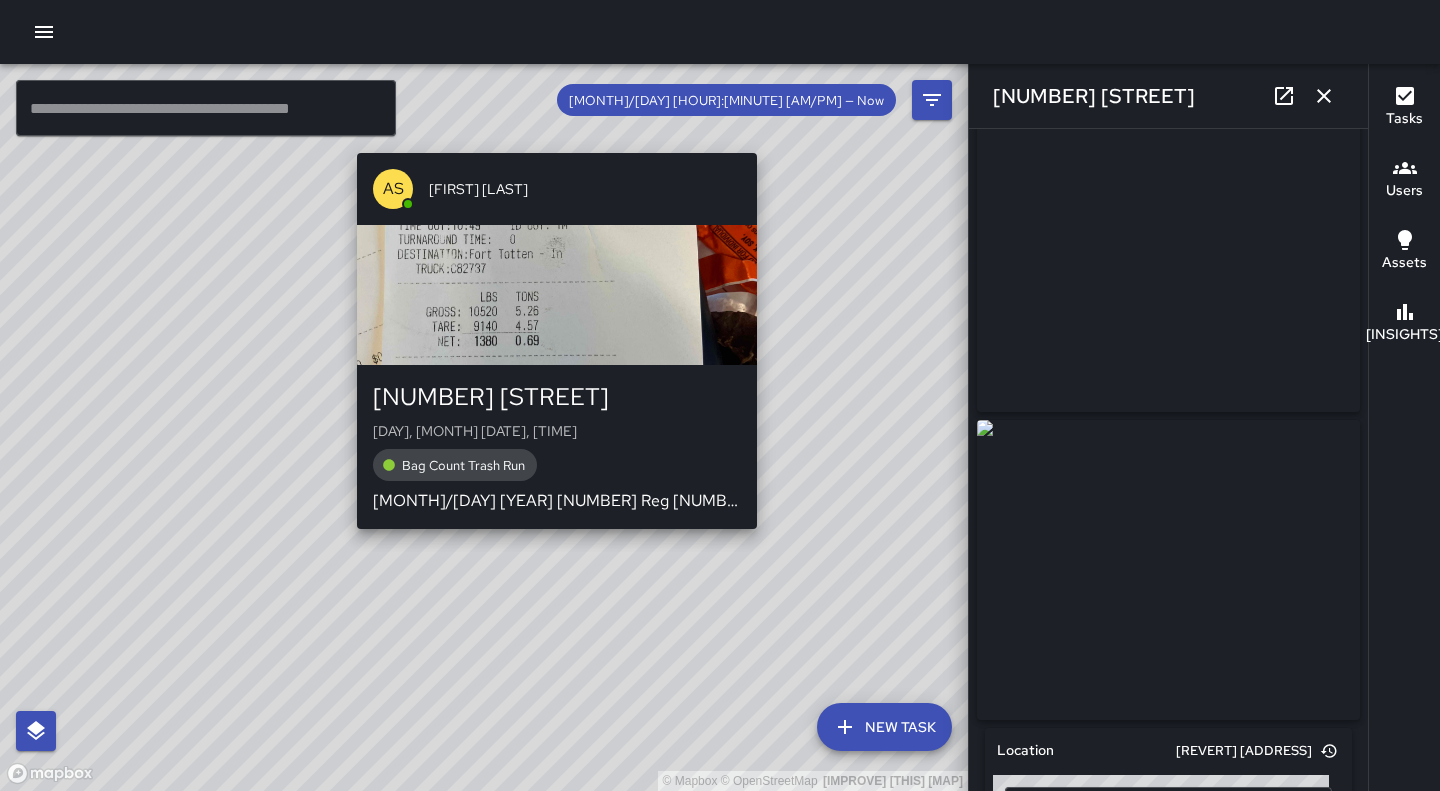 click on "© Mapbox   © OpenStreetMap   Improve this map AS [FIRST] [LAST] [NUMBER] [STREET] [DAY], [MONTH] [DAY], [TIME] Bag Count Trash Run [DATE] [NUMBER] Reg [NUMBER] Rec [NUMBER] Tons" at bounding box center (484, 427) 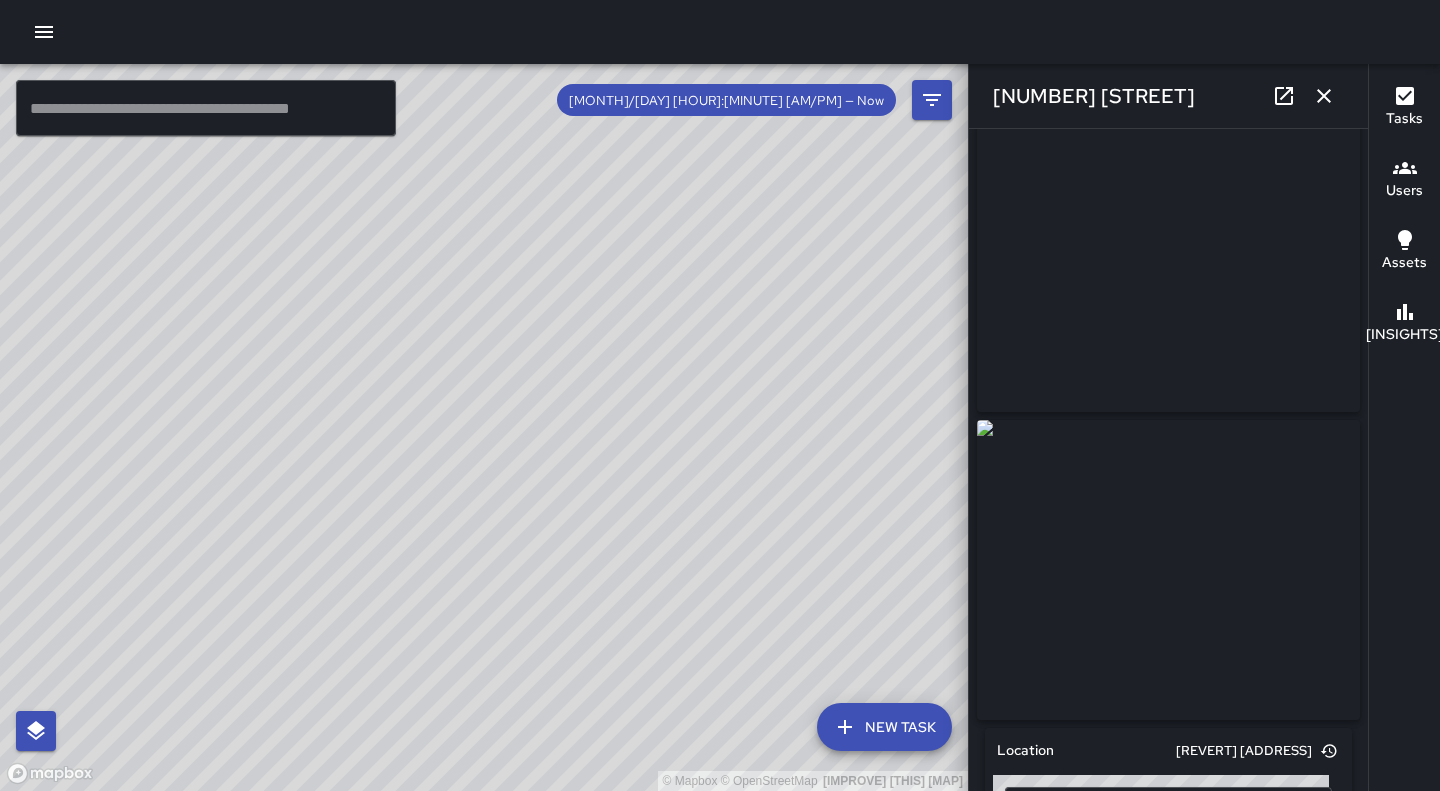 click on "[COPYRIGHT] [MAPBOX]   [COPYRIGHT] [OPENSTREETMAP]   [IMPROVE] [THIS] [MAP] [INITIAL] [LAST] [NUMBER] [STREET] [NORTHEAST] [DAY], [MONTH] [DATE], [TIME] [COMPLETED] [BAGS]" at bounding box center [484, 427] 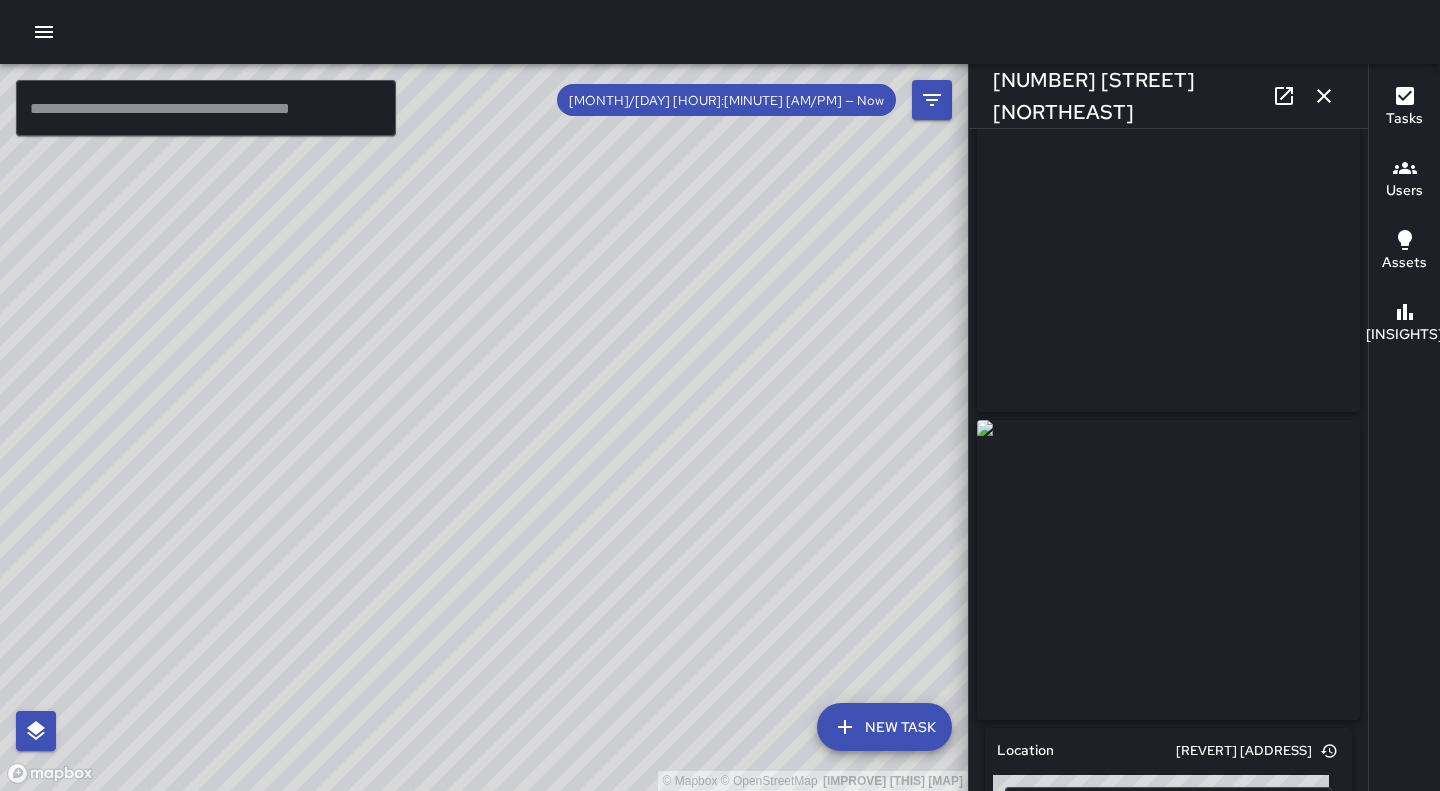 drag, startPoint x: 935, startPoint y: 315, endPoint x: 701, endPoint y: 357, distance: 237.73935 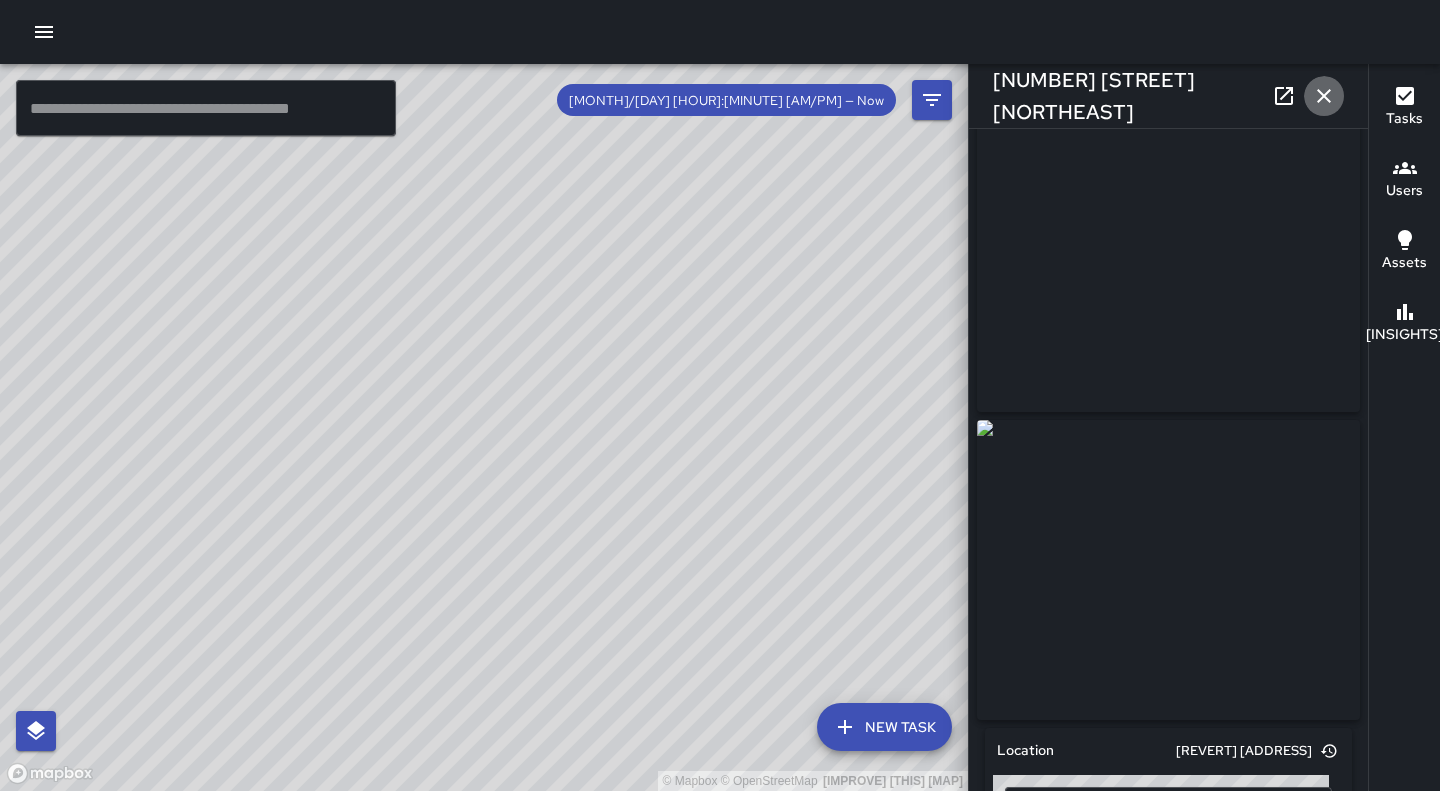 click at bounding box center (1324, 96) 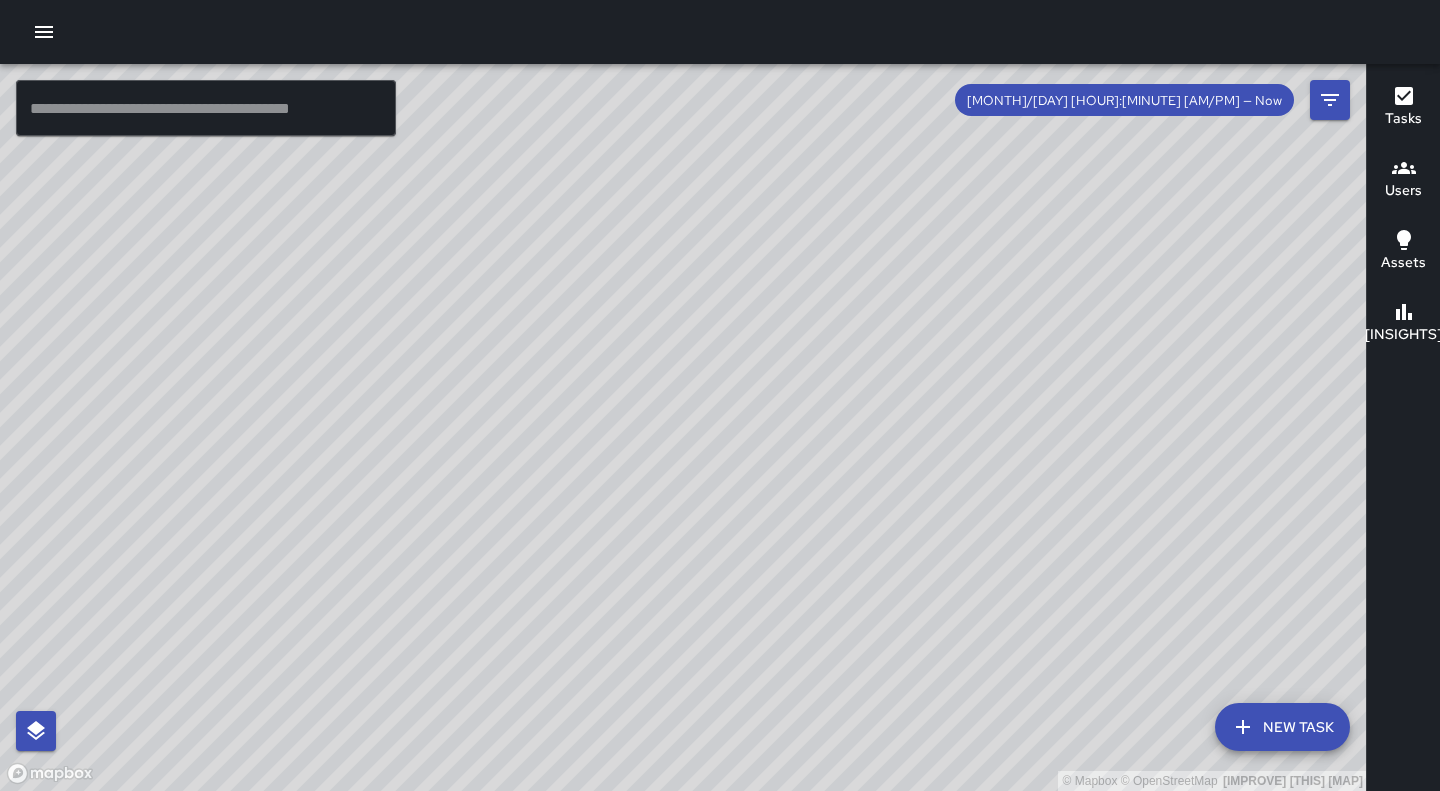 click at bounding box center (44, 32) 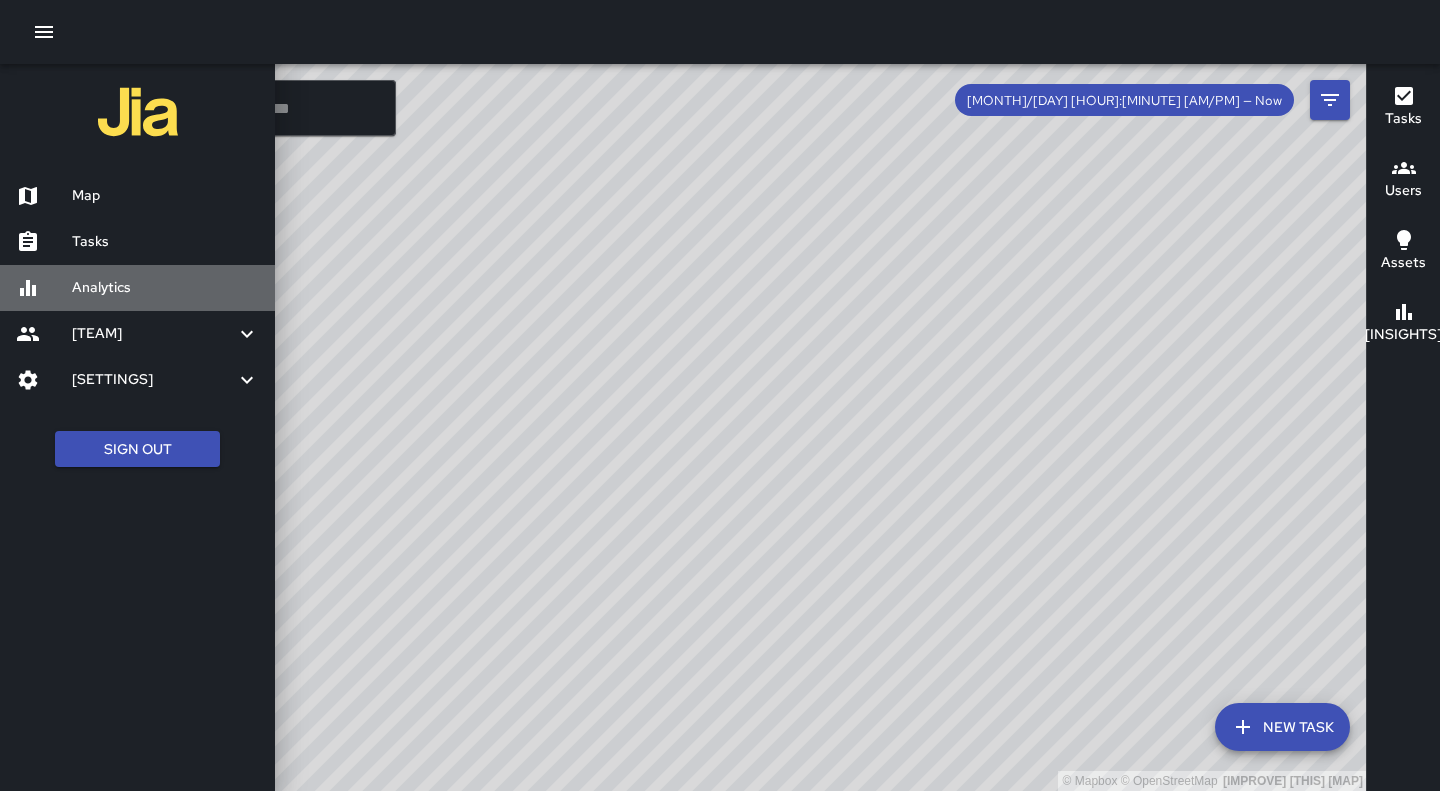 click on "Analytics" at bounding box center [165, 288] 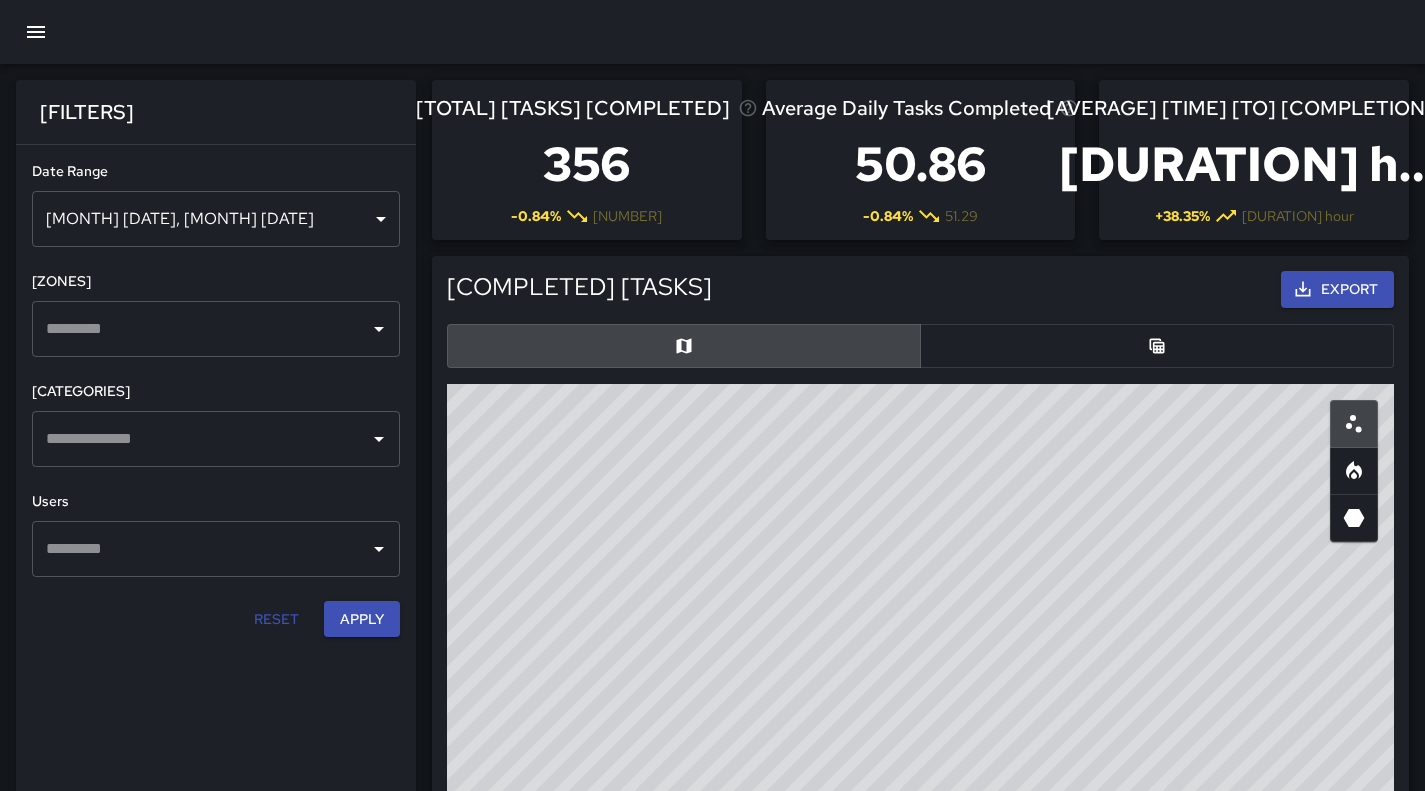 scroll, scrollTop: 16, scrollLeft: 16, axis: both 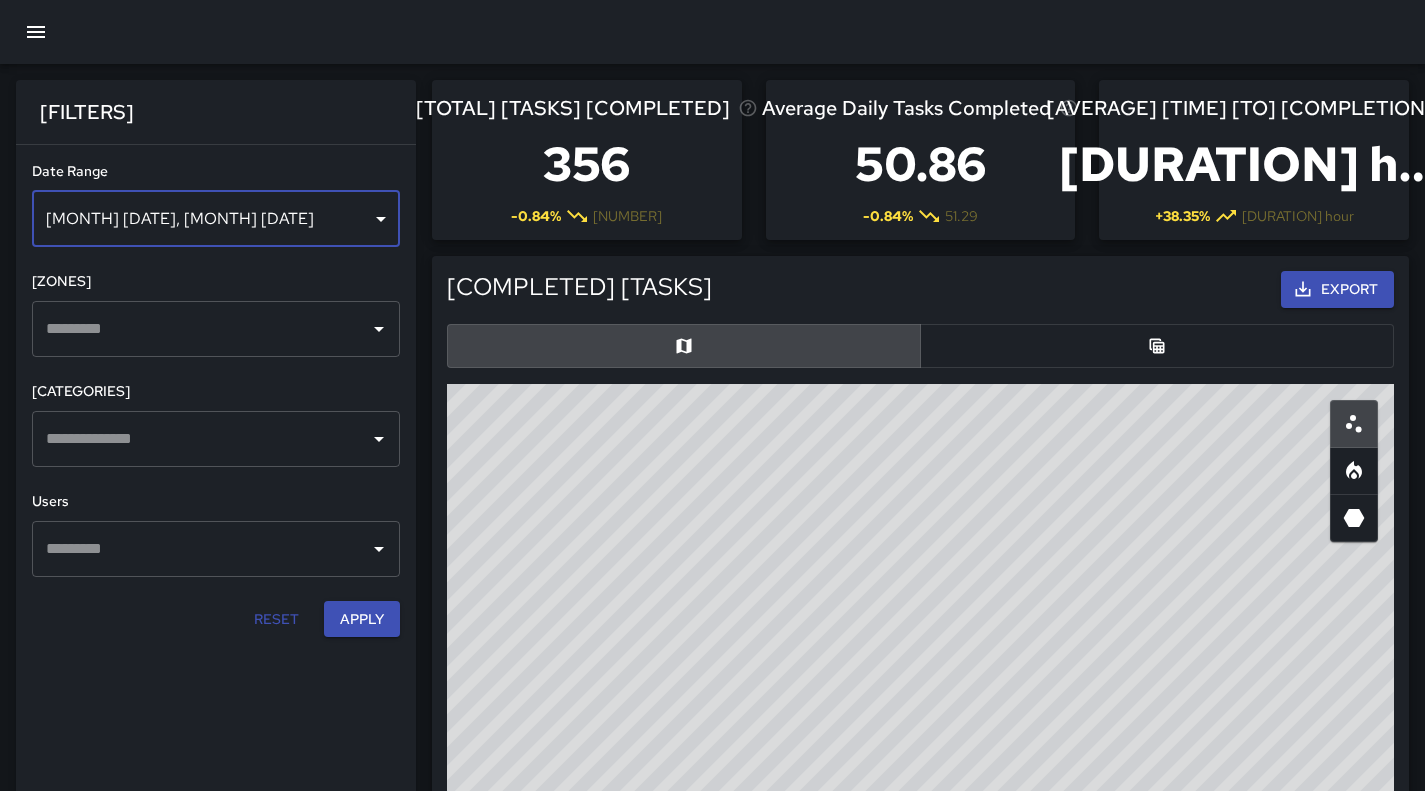 click on "[MONTH] [DATE], [MONTH] [DATE]" at bounding box center (216, 219) 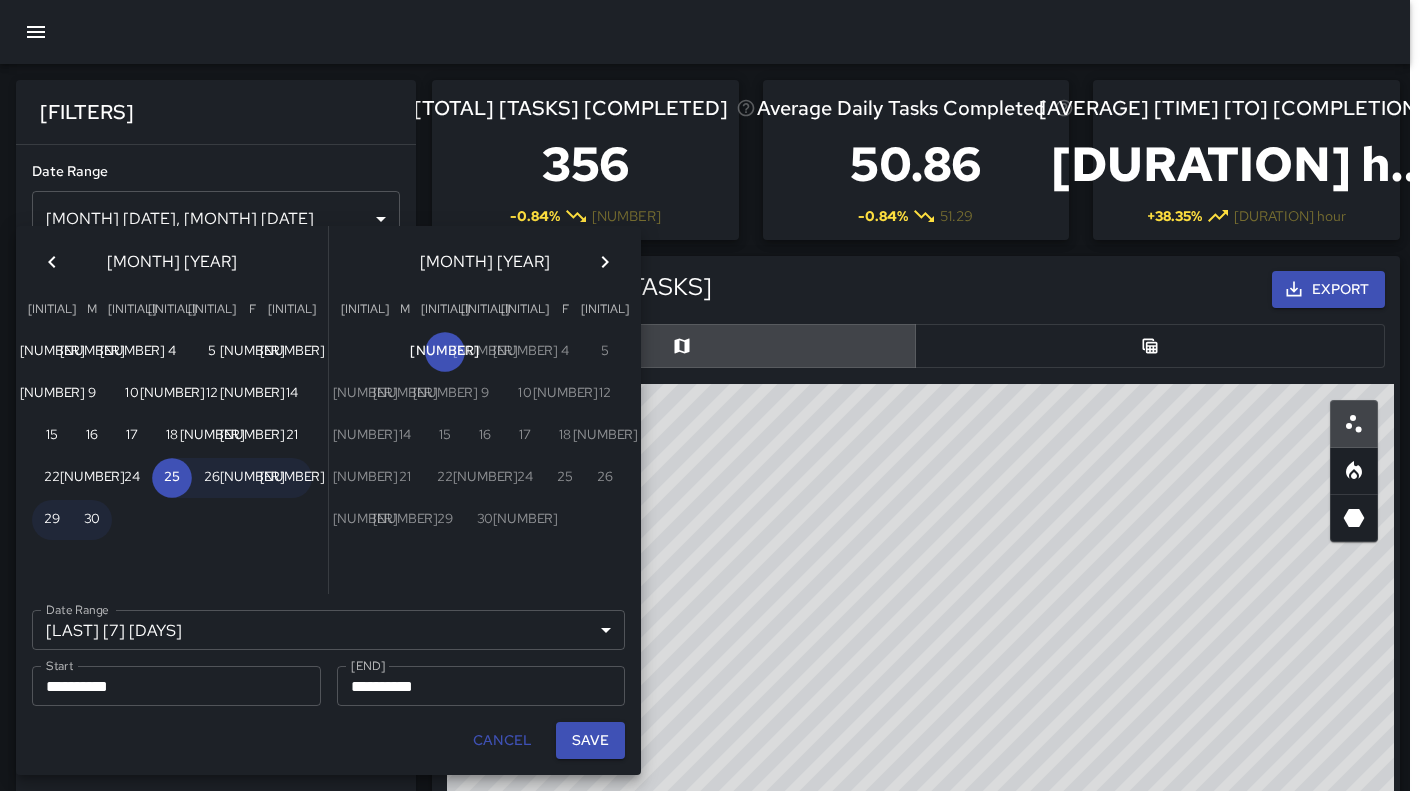 click at bounding box center [52, 262] 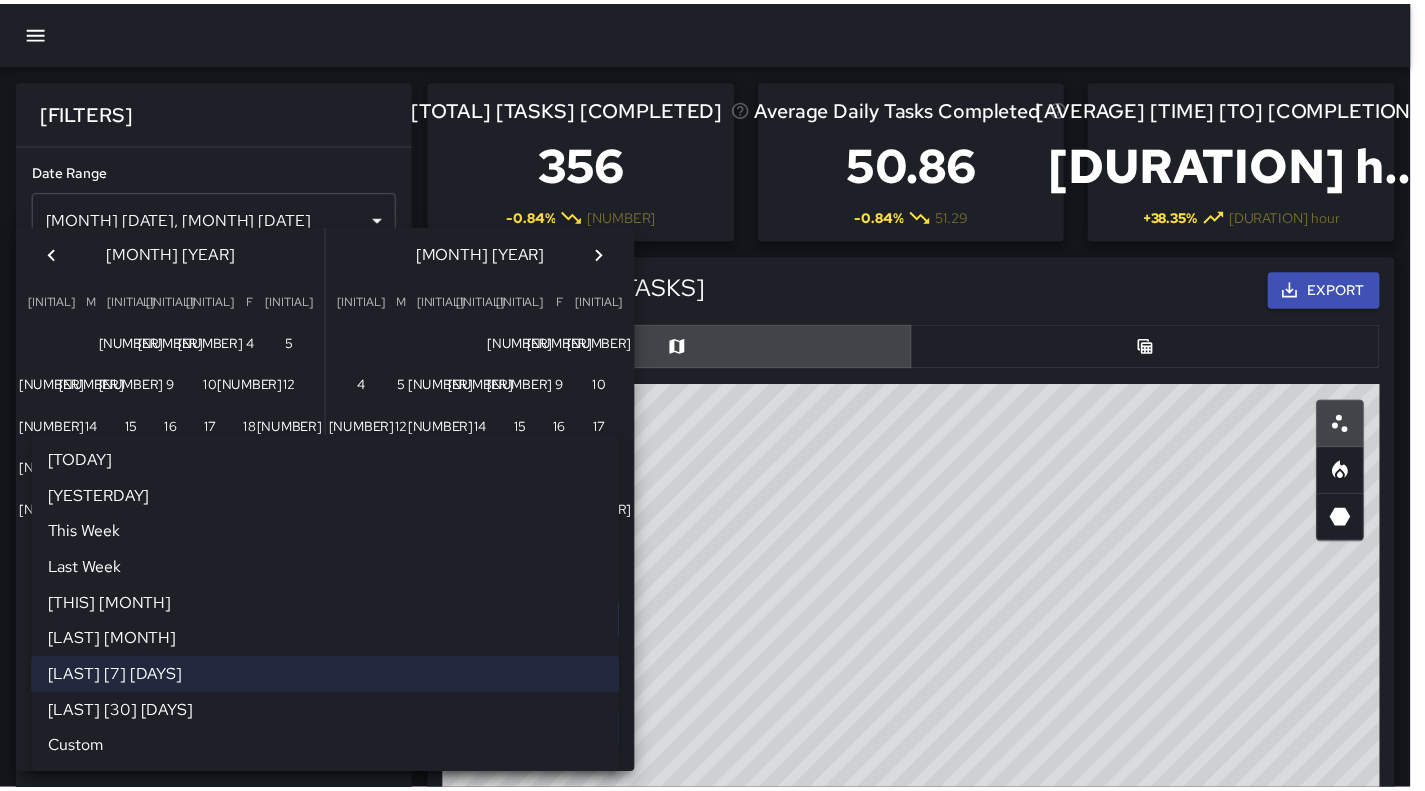 scroll, scrollTop: 8, scrollLeft: 0, axis: vertical 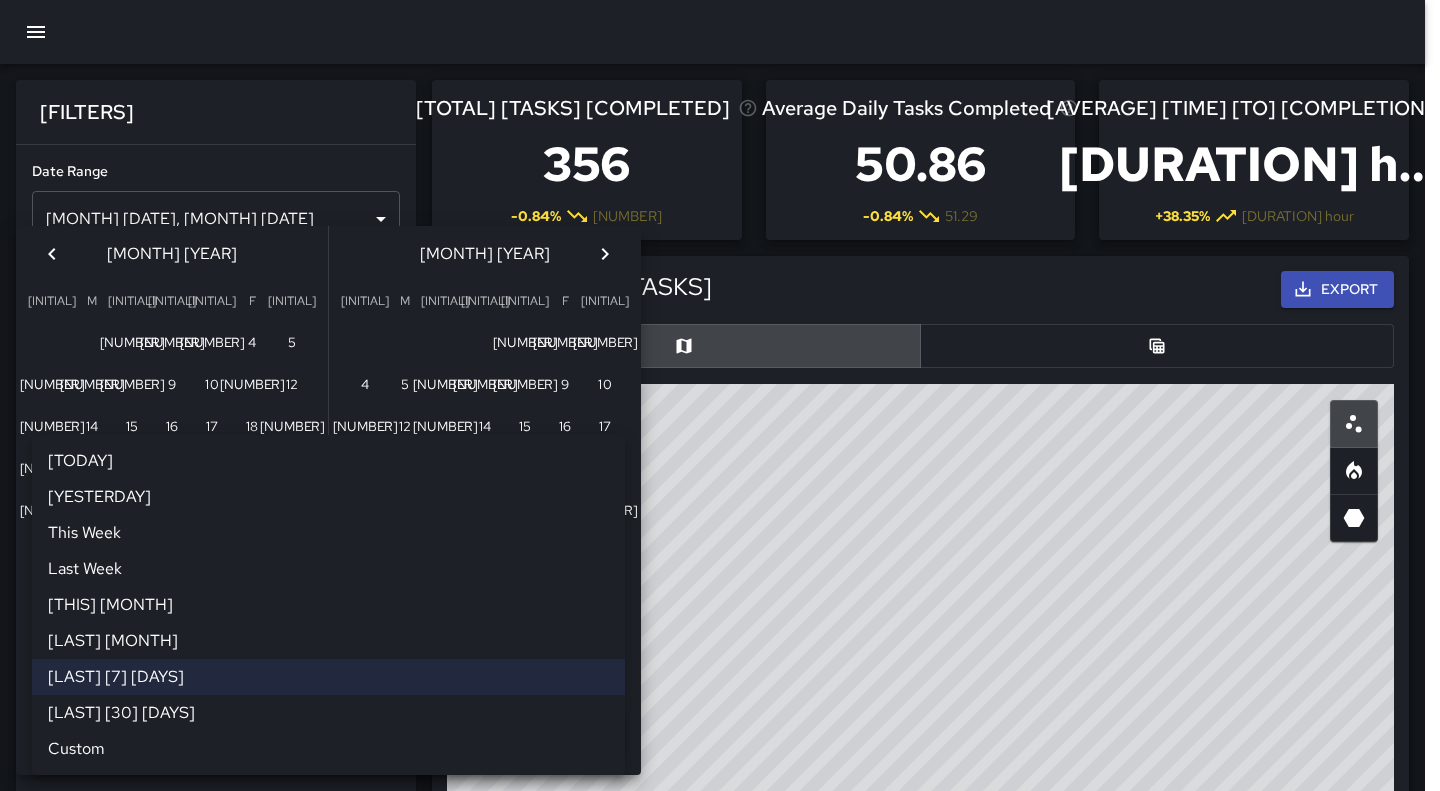 click on "[THIS] [MONTH]" at bounding box center [328, 605] 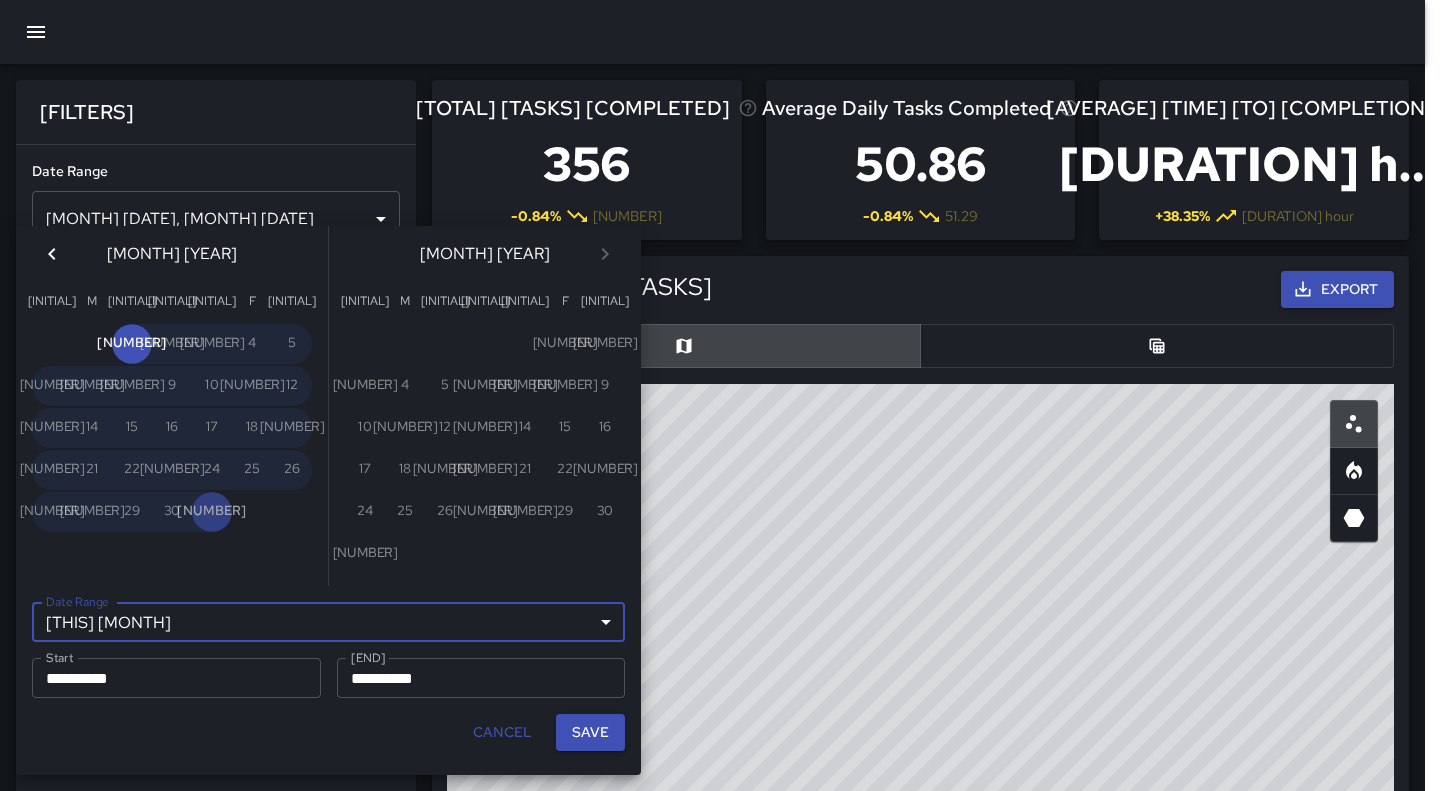 click at bounding box center [52, 254] 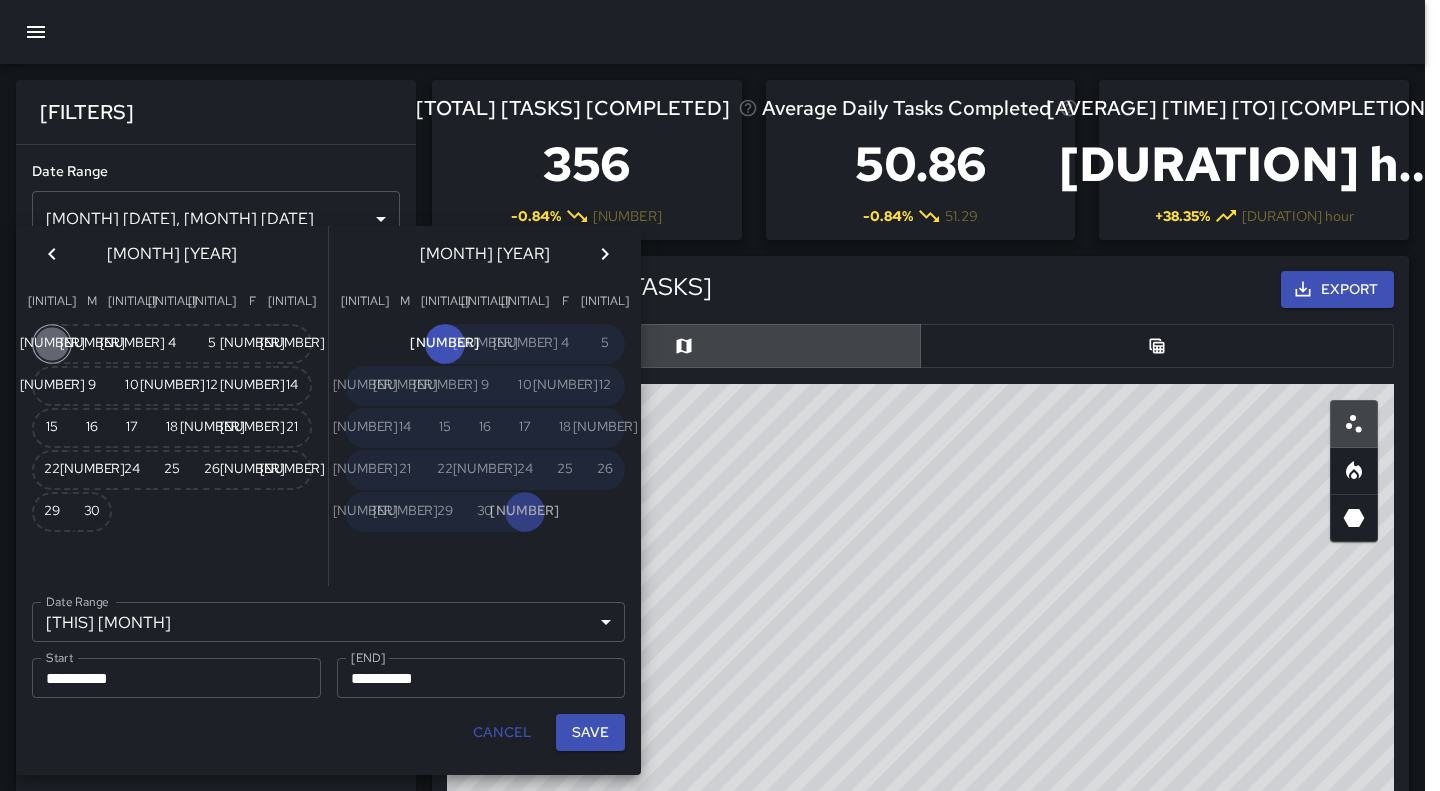 click on "[NUMBER]" at bounding box center (52, 344) 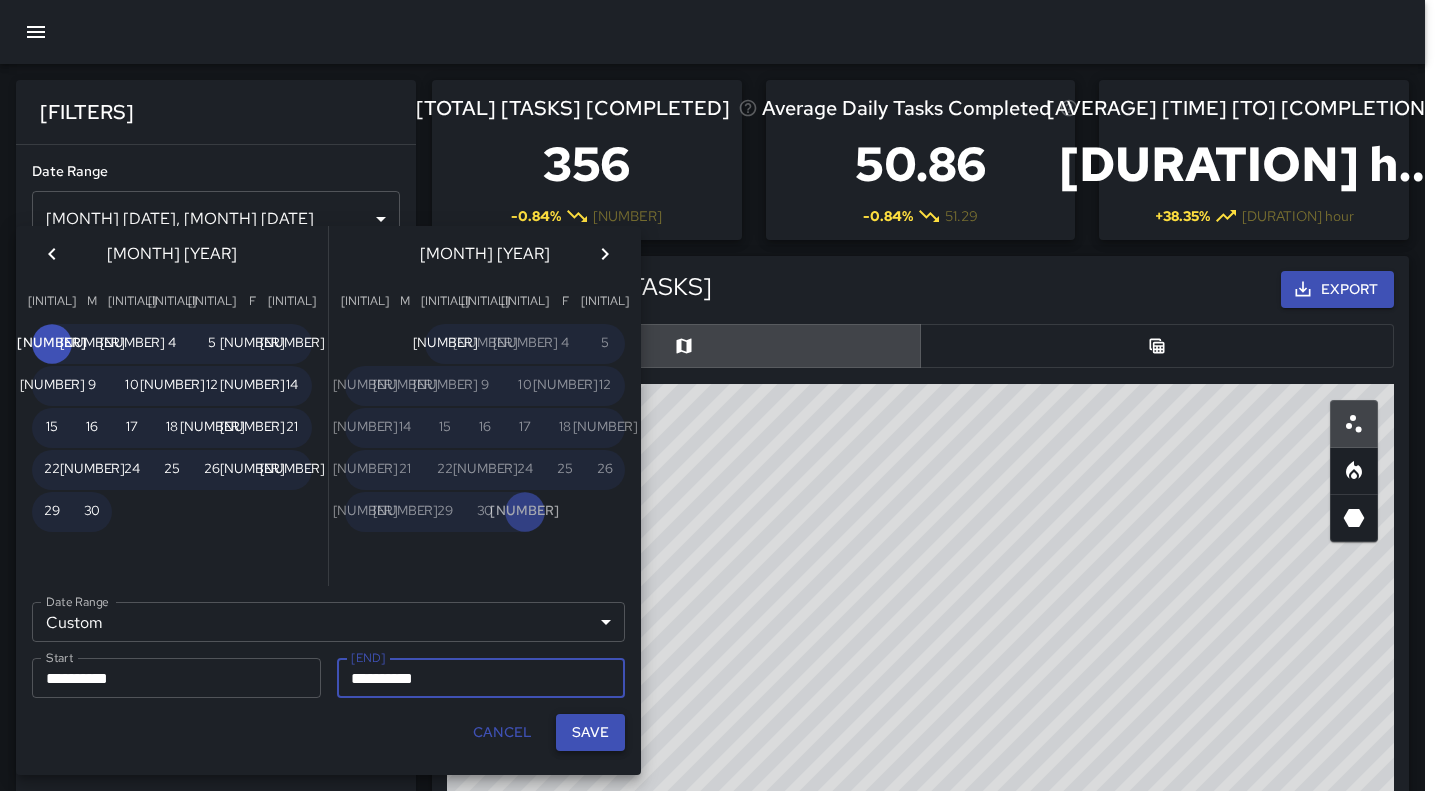 click on "Save" at bounding box center (590, 732) 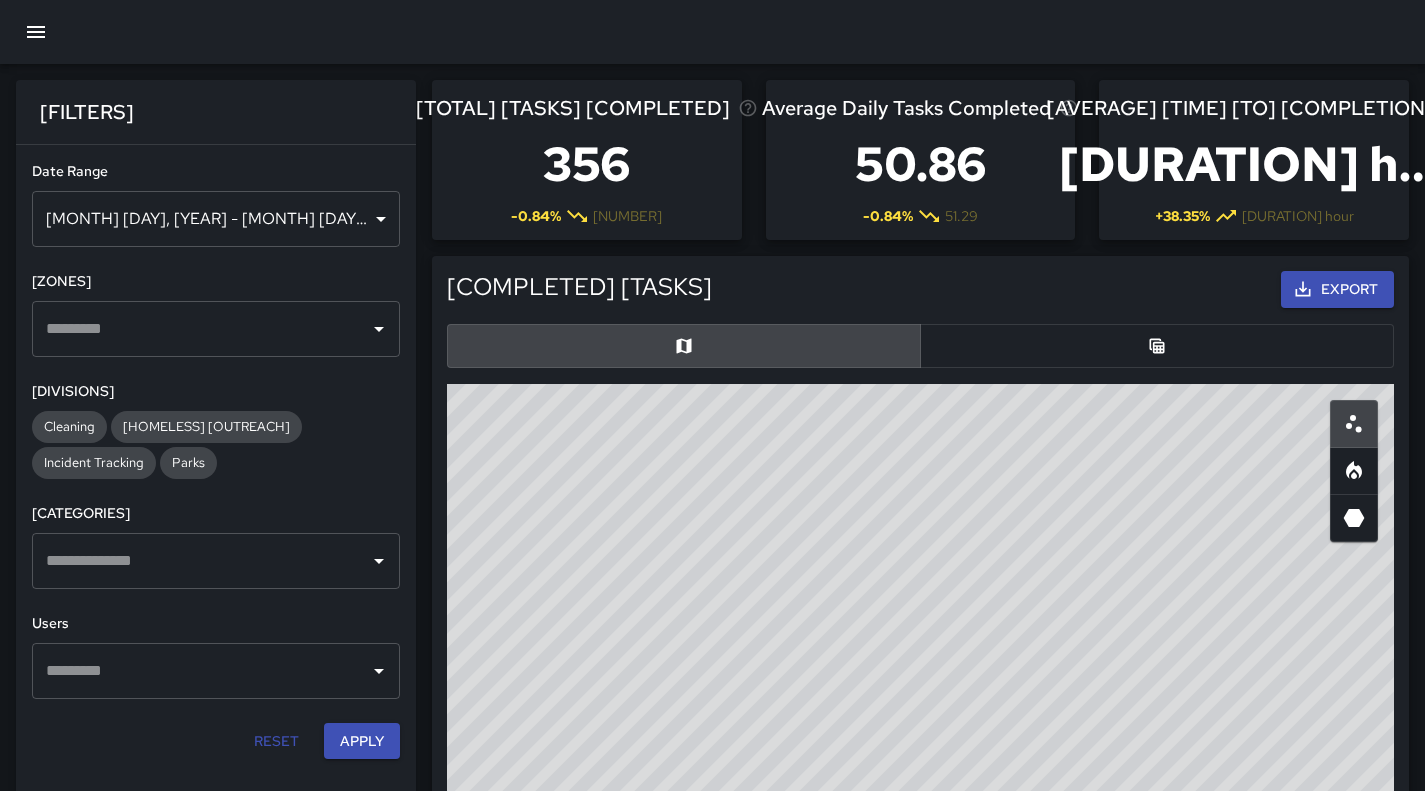 scroll, scrollTop: 16, scrollLeft: 16, axis: both 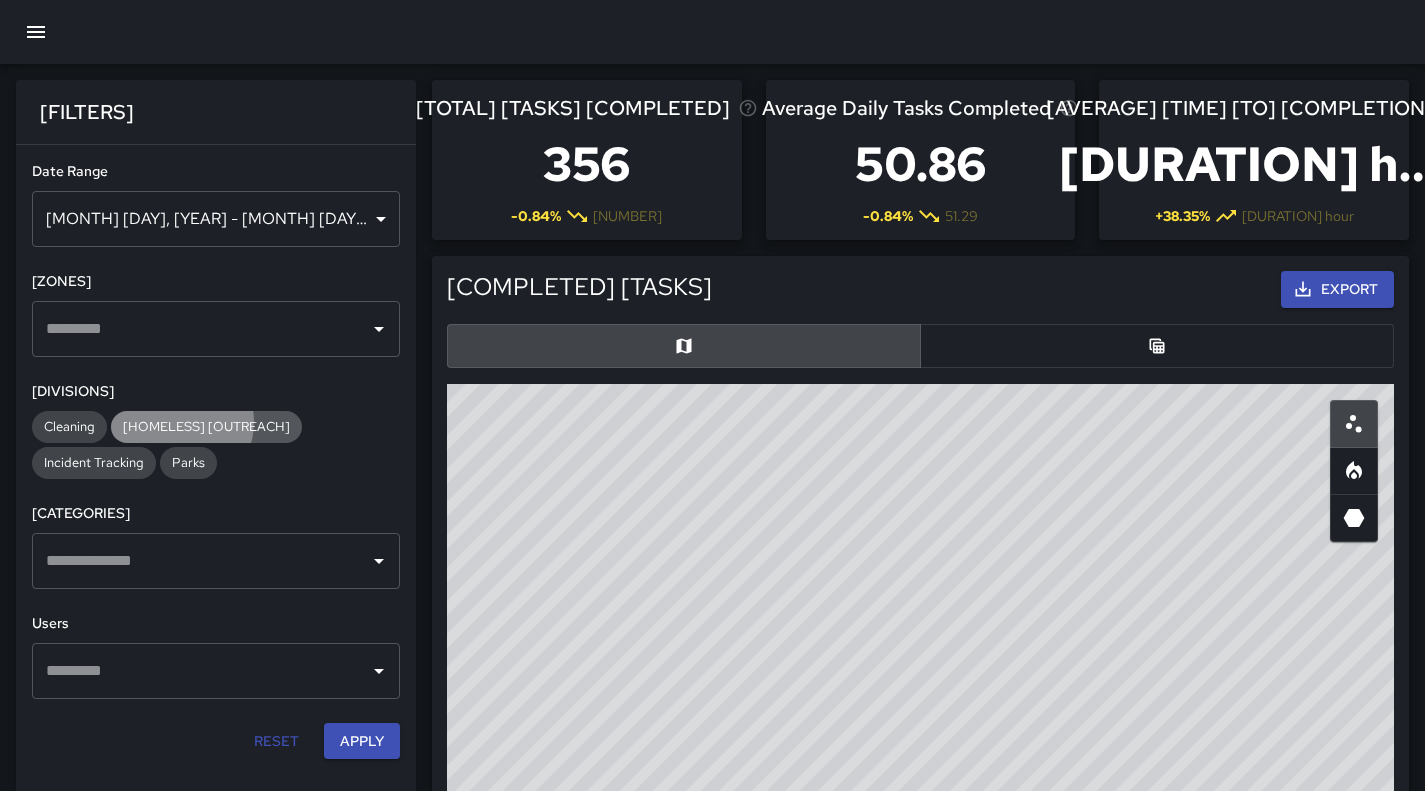 click on "[HOMELESS] [OUTREACH]" at bounding box center [69, 426] 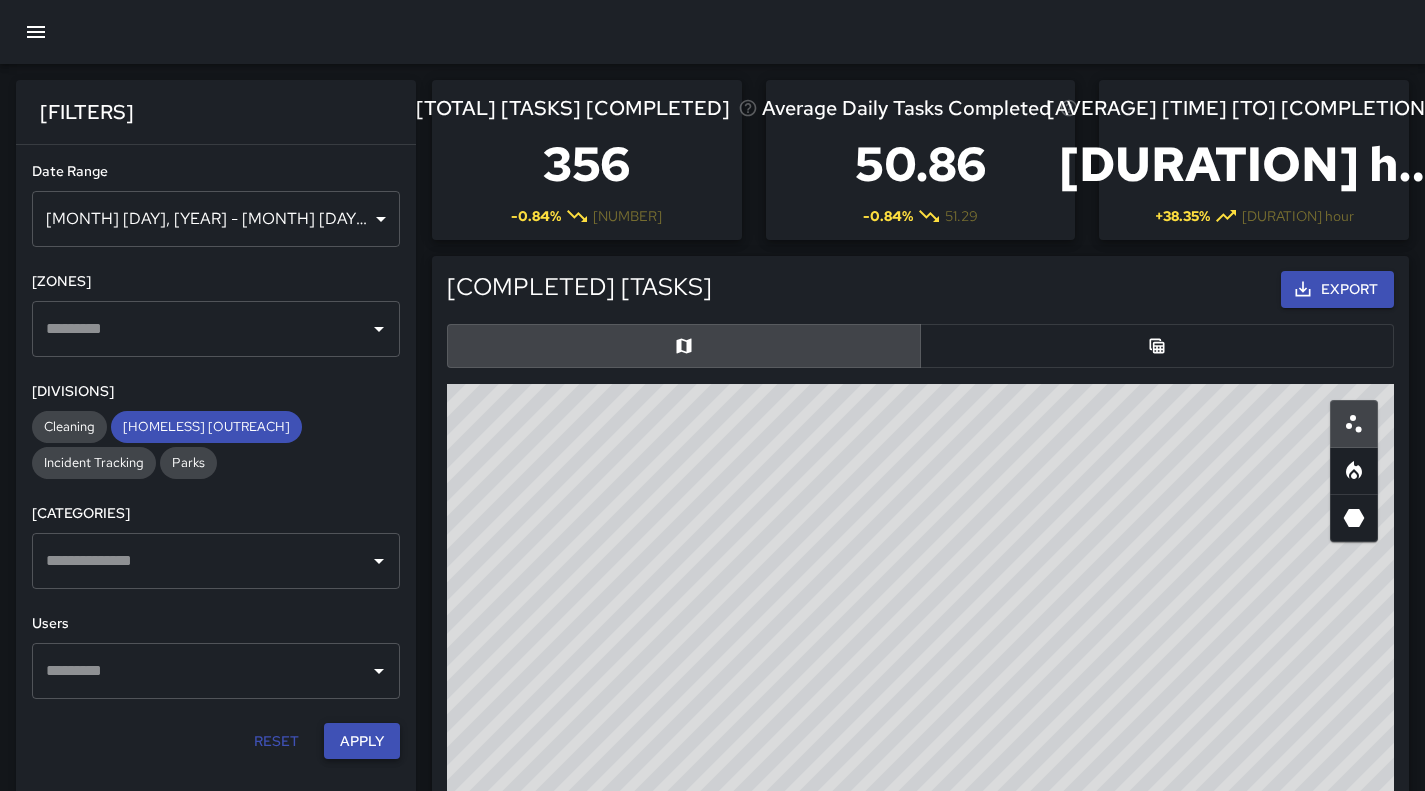 click on "Apply" at bounding box center (362, 741) 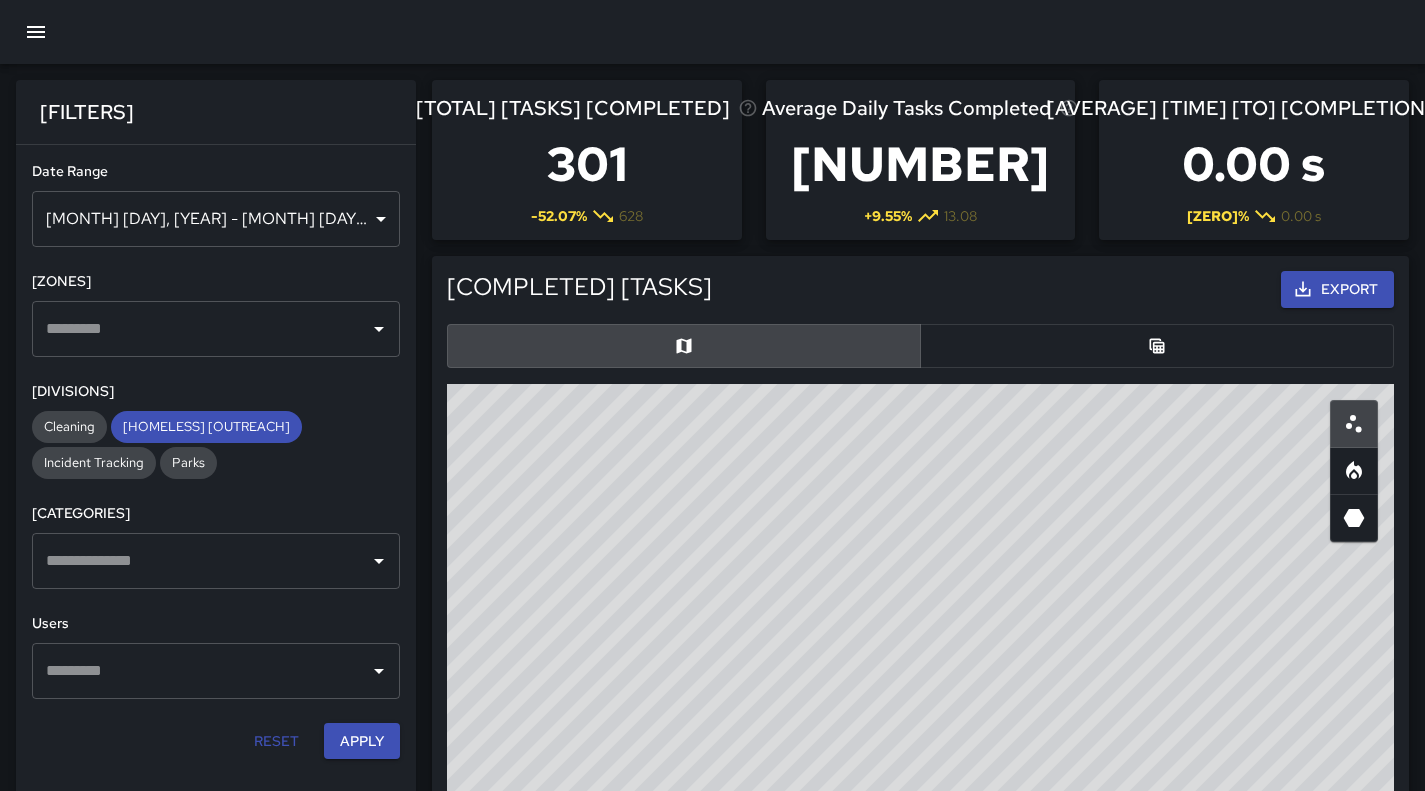 drag, startPoint x: 1152, startPoint y: 584, endPoint x: 1032, endPoint y: 431, distance: 194.44536 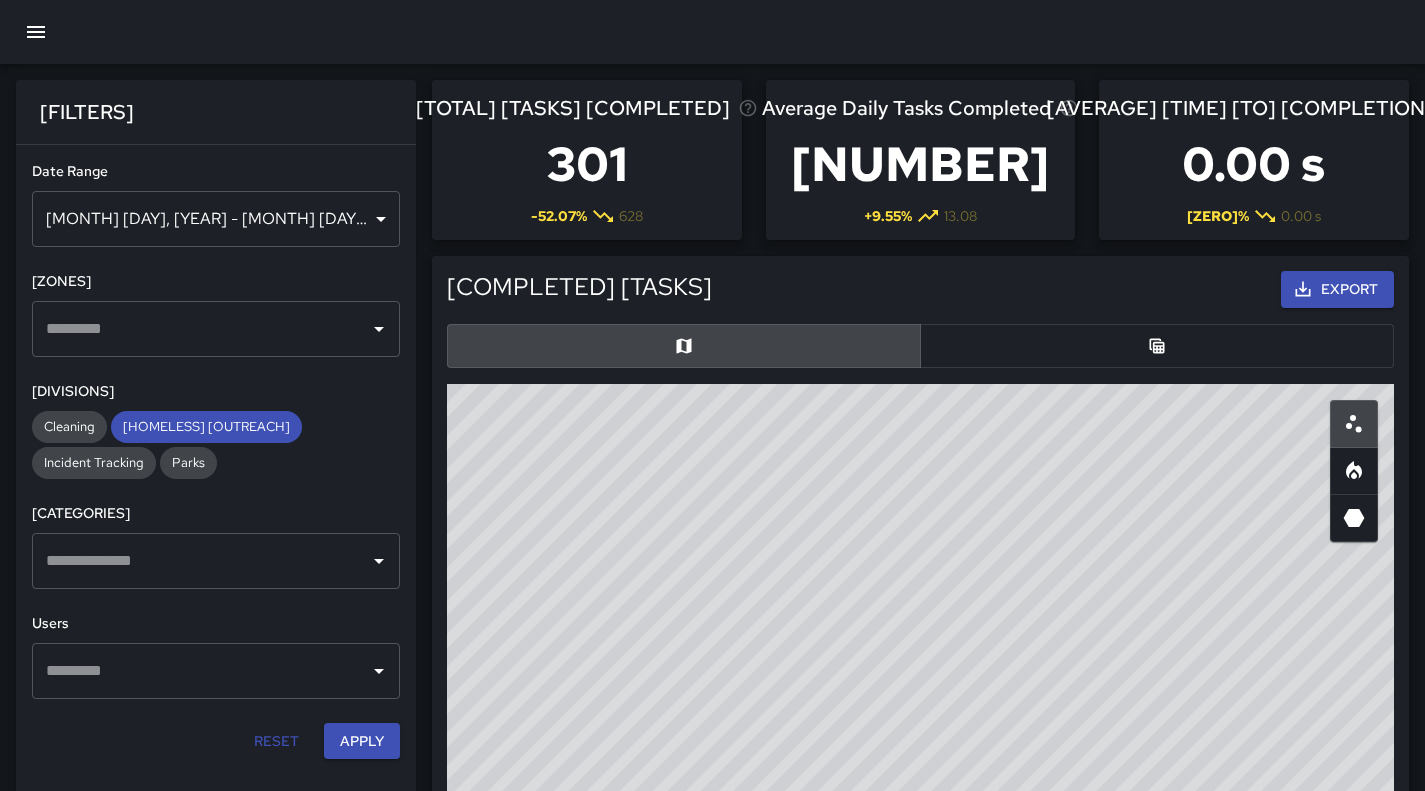 click on "[COPYRIGHT] [MAPBOX]   [COPYRIGHT] [OPENSTREETMAP]   [IMPROVE] [THIS] [MAP]" at bounding box center (920, 784) 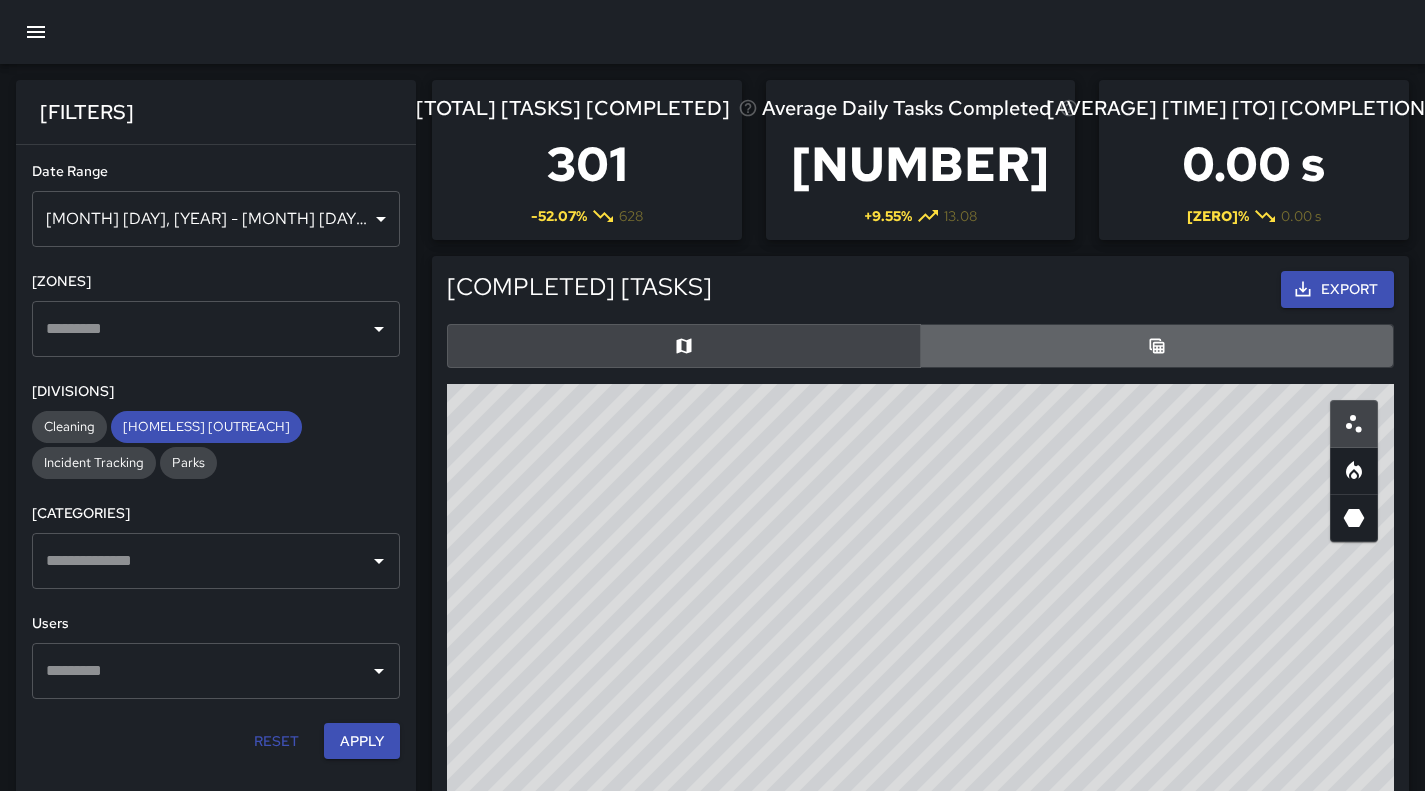 click at bounding box center [1157, 346] 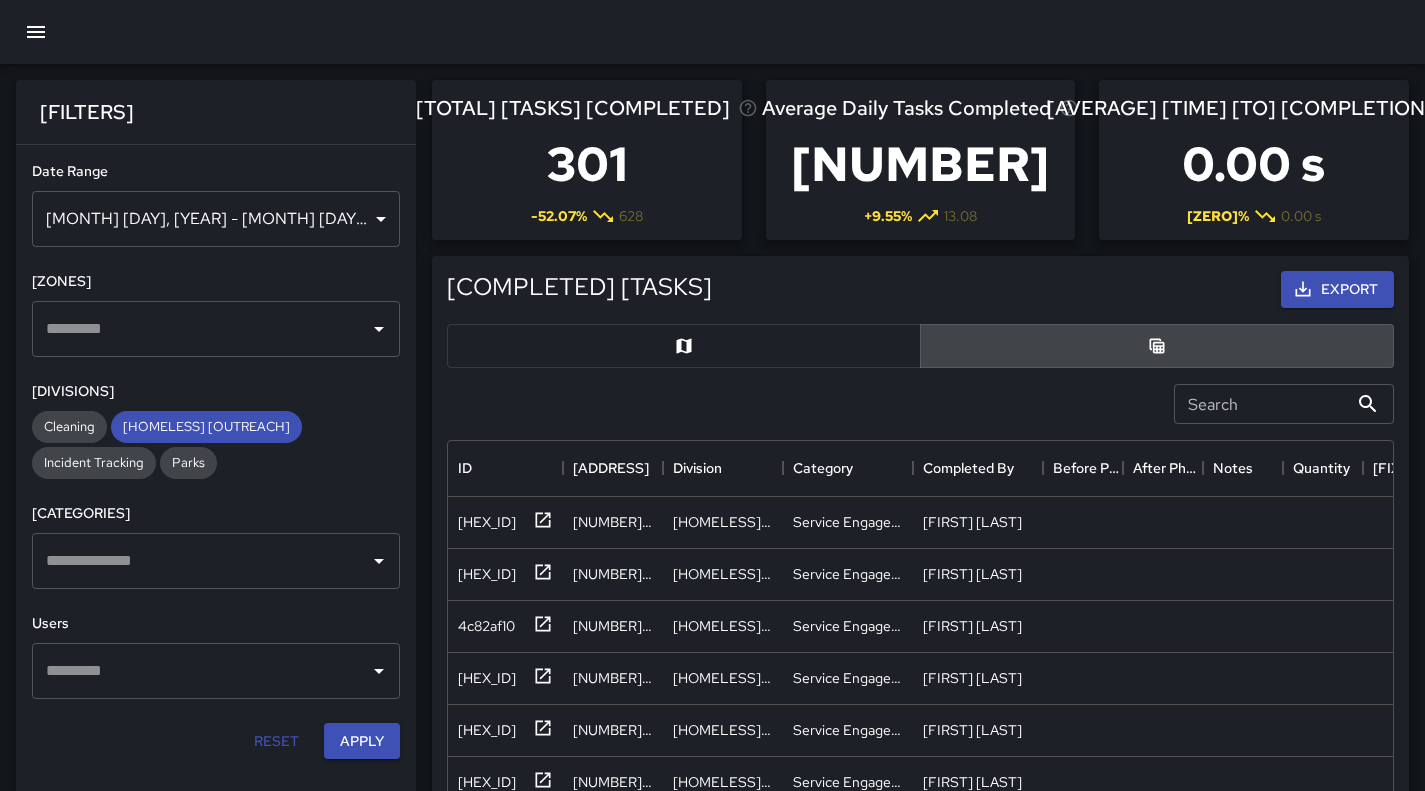 scroll, scrollTop: 730, scrollLeft: 930, axis: both 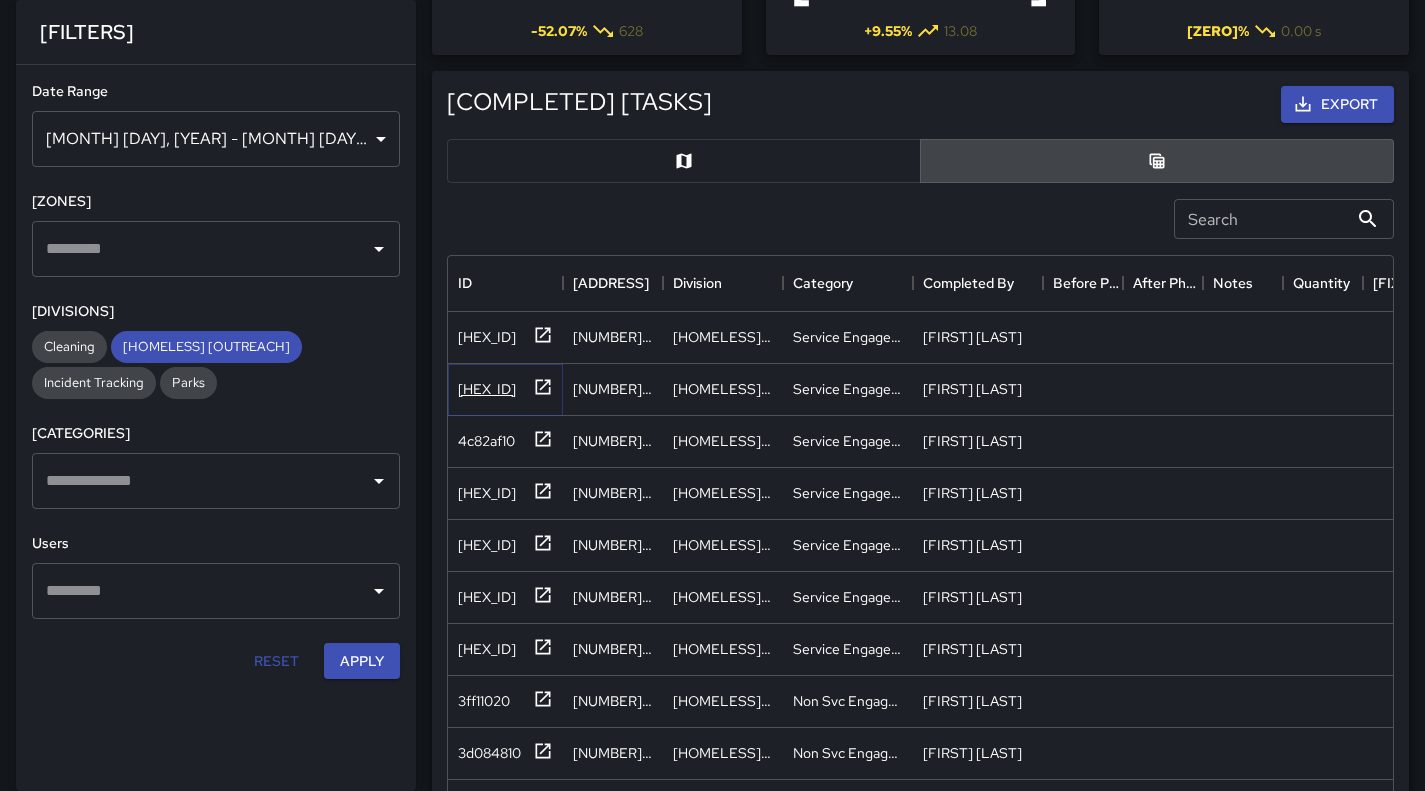 click on "[HEX_ID]" at bounding box center [487, 337] 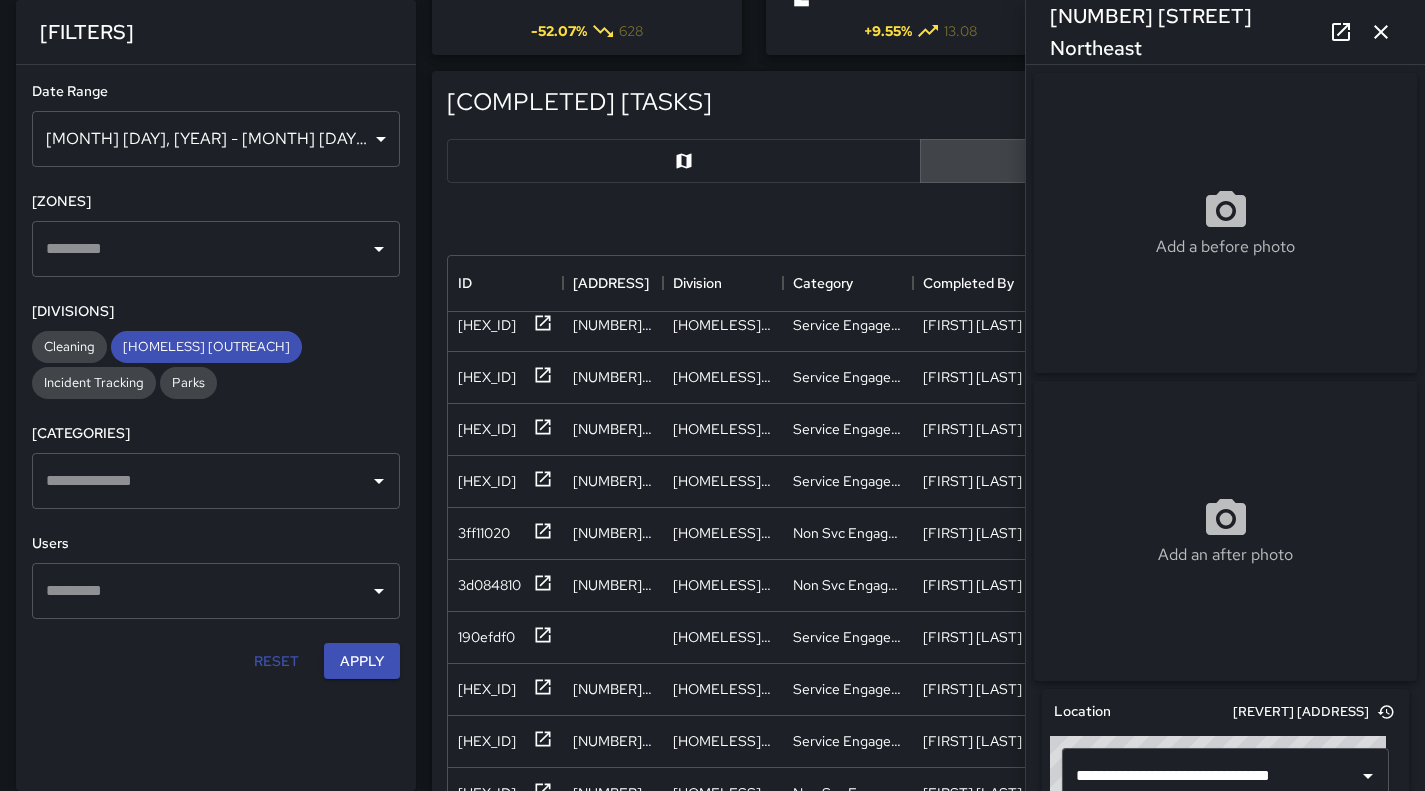 scroll, scrollTop: 171, scrollLeft: 0, axis: vertical 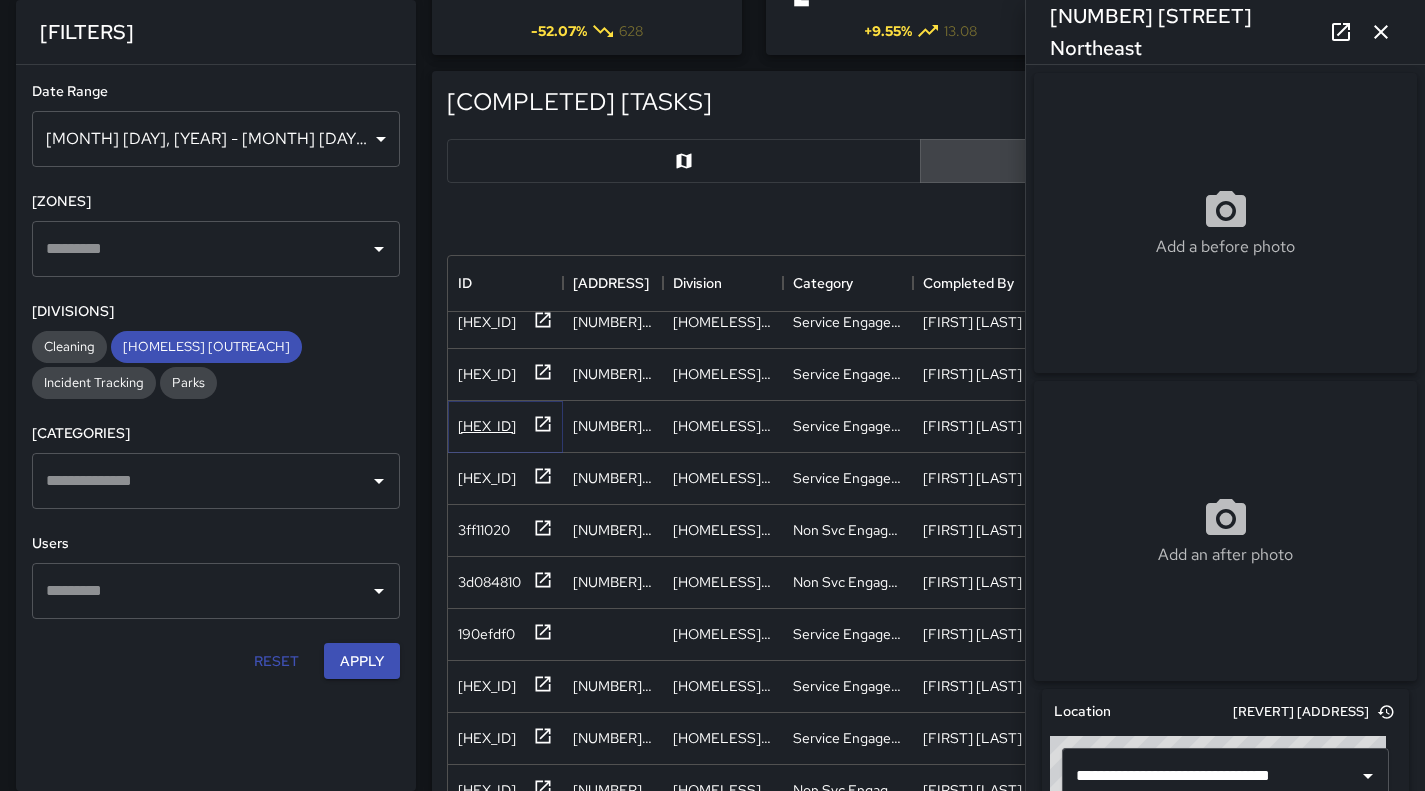 click on "[HEX_ID]" at bounding box center [487, 166] 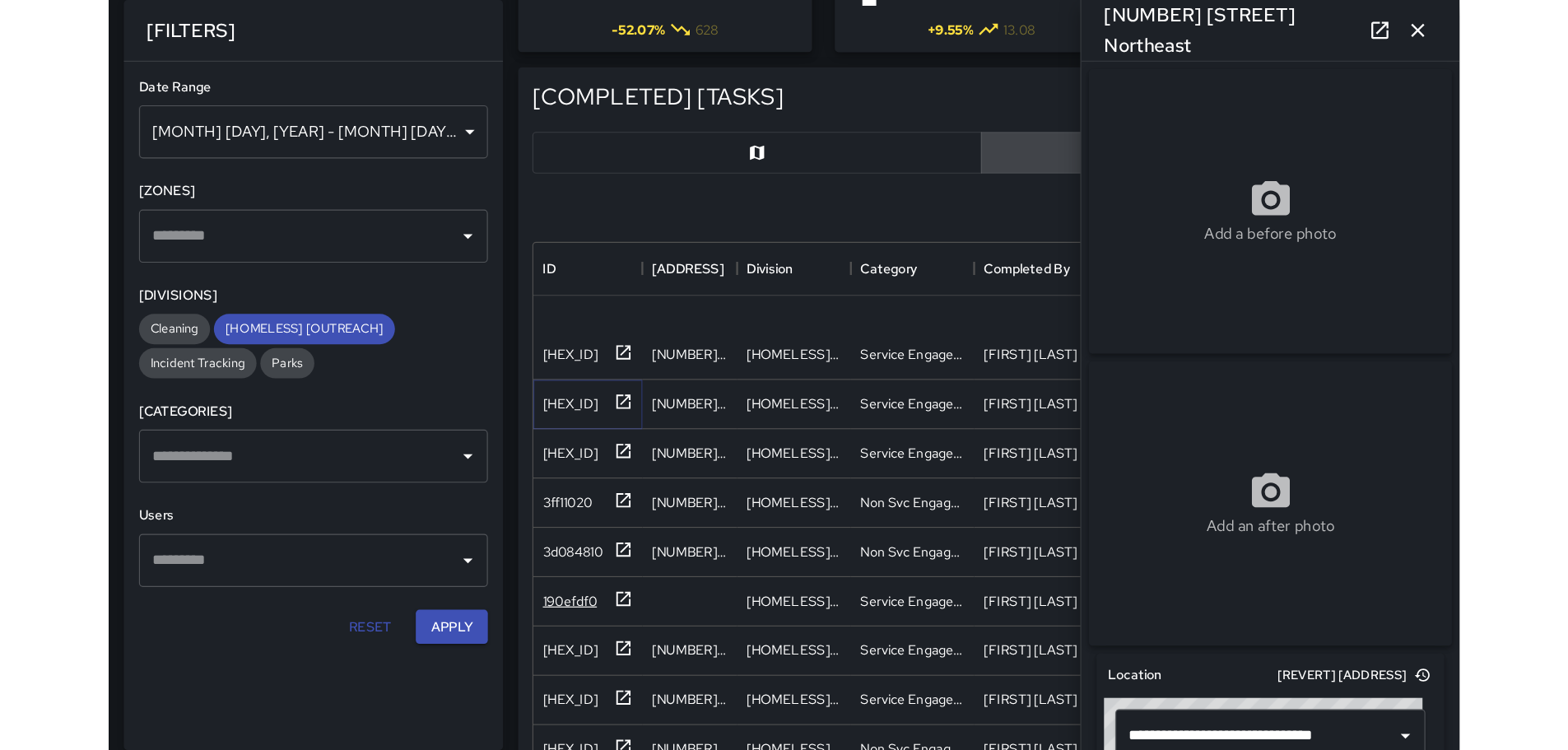 scroll, scrollTop: 294, scrollLeft: 0, axis: vertical 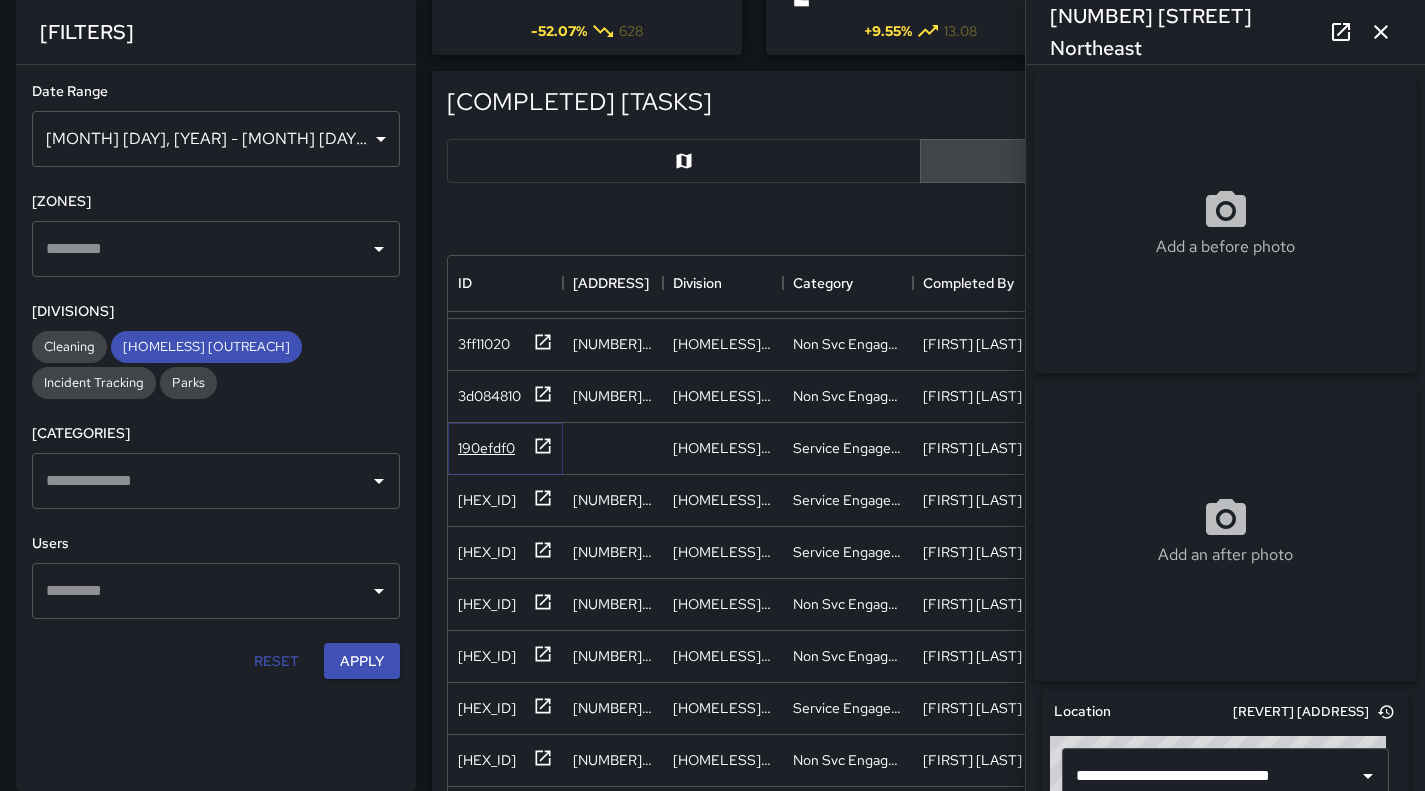 click on "190efdf0" at bounding box center [487, 188] 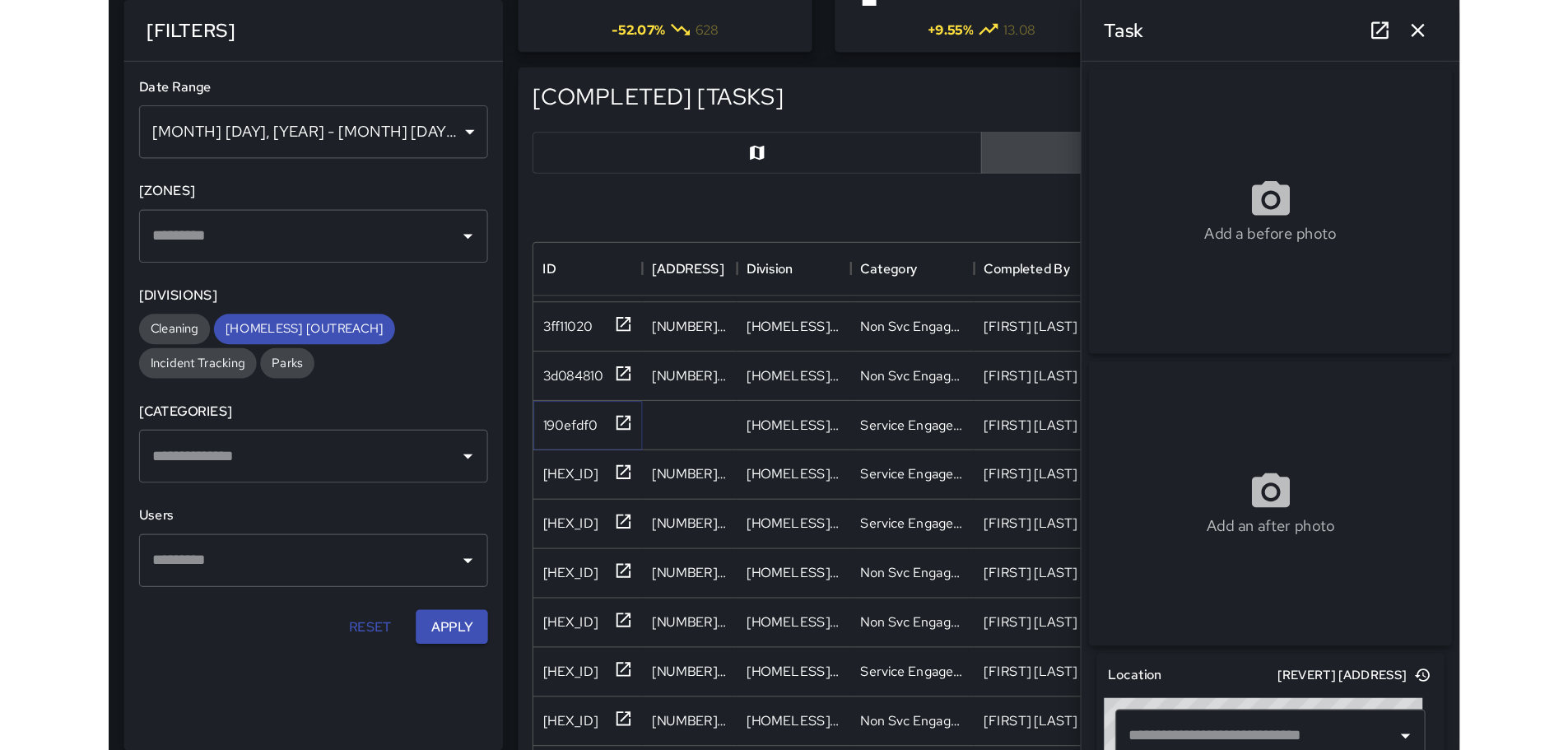 scroll, scrollTop: 294, scrollLeft: 0, axis: vertical 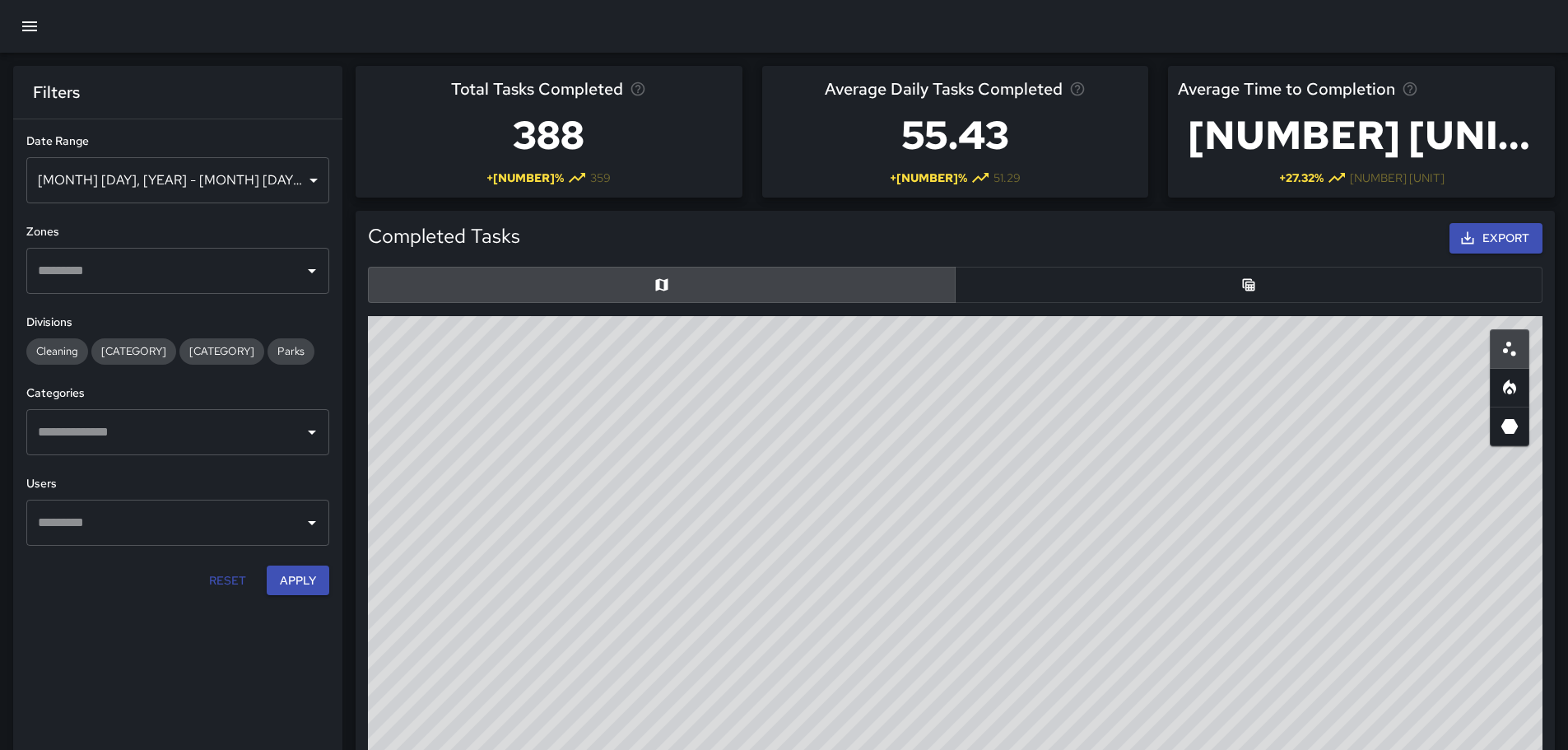 click at bounding box center (165, 432) 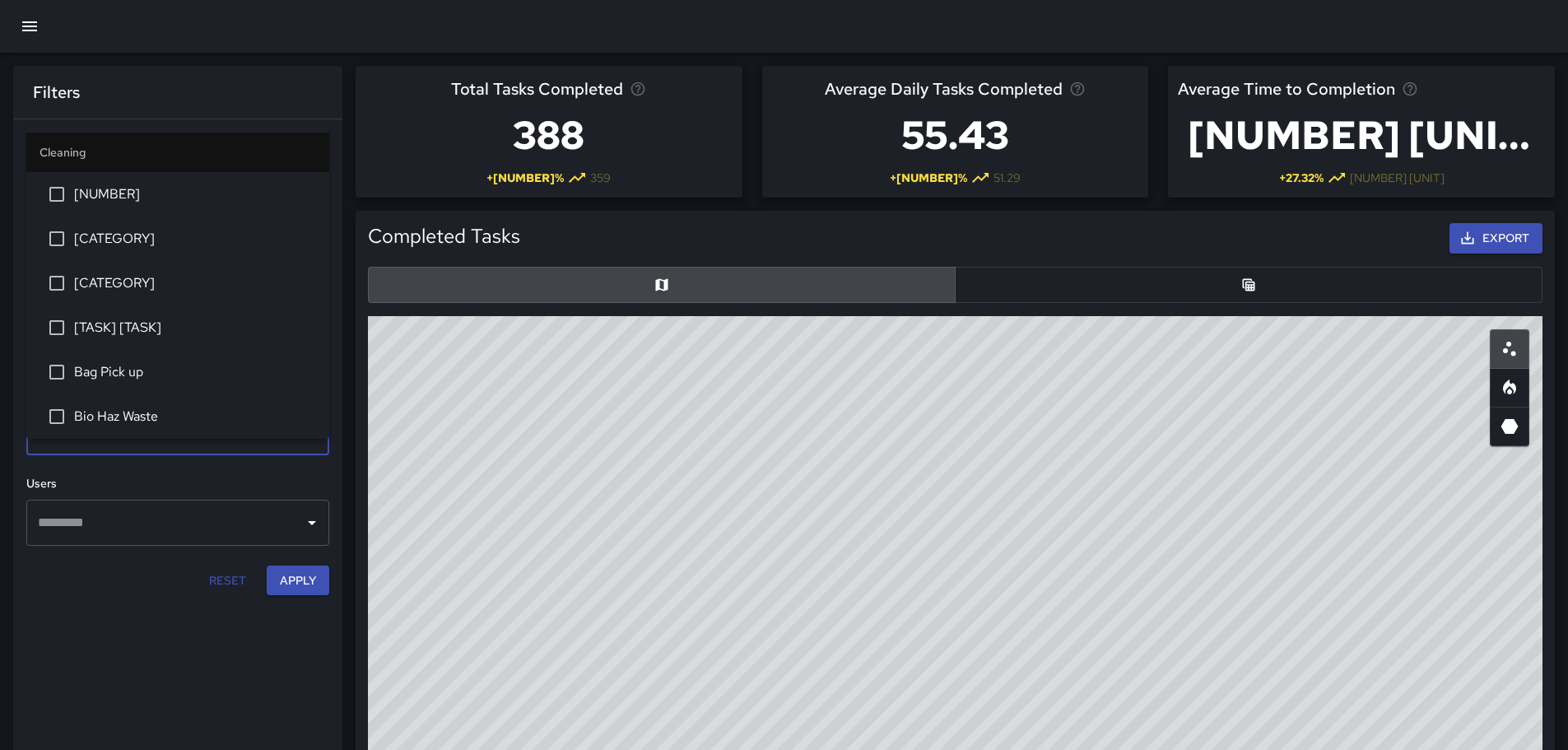 click on "[NUMBER]" at bounding box center (195, 194) 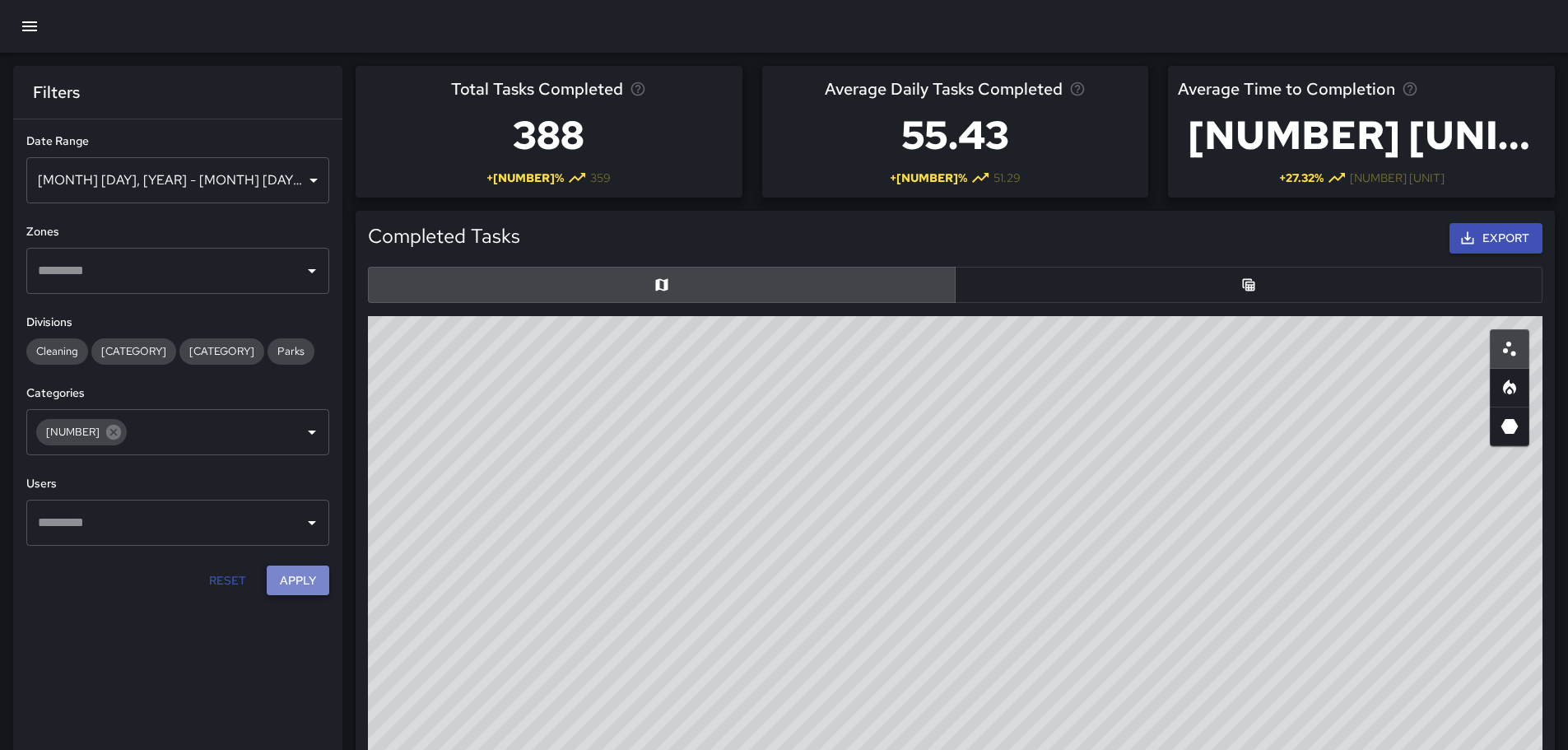click on "Apply" at bounding box center (298, 580) 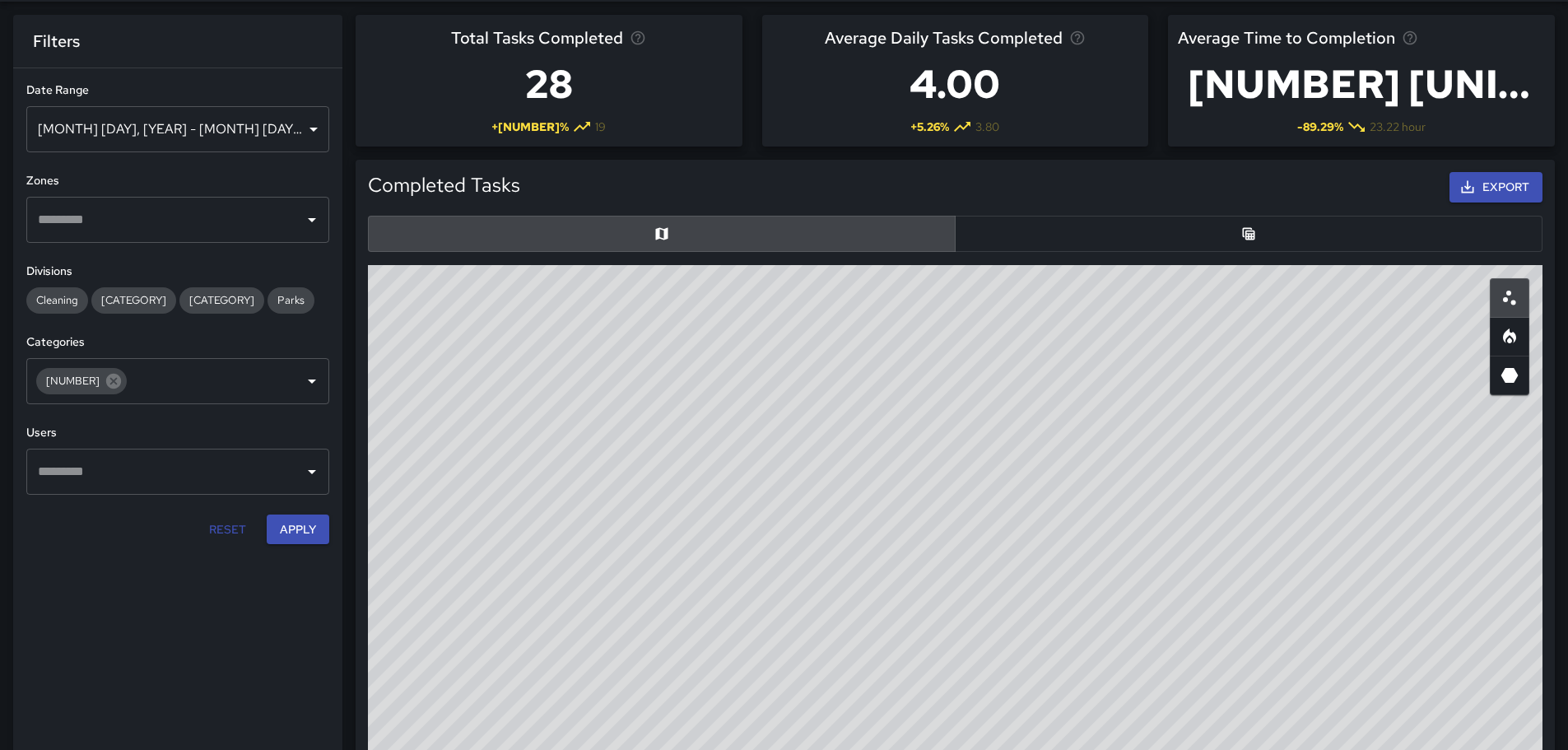 scroll, scrollTop: 0, scrollLeft: 0, axis: both 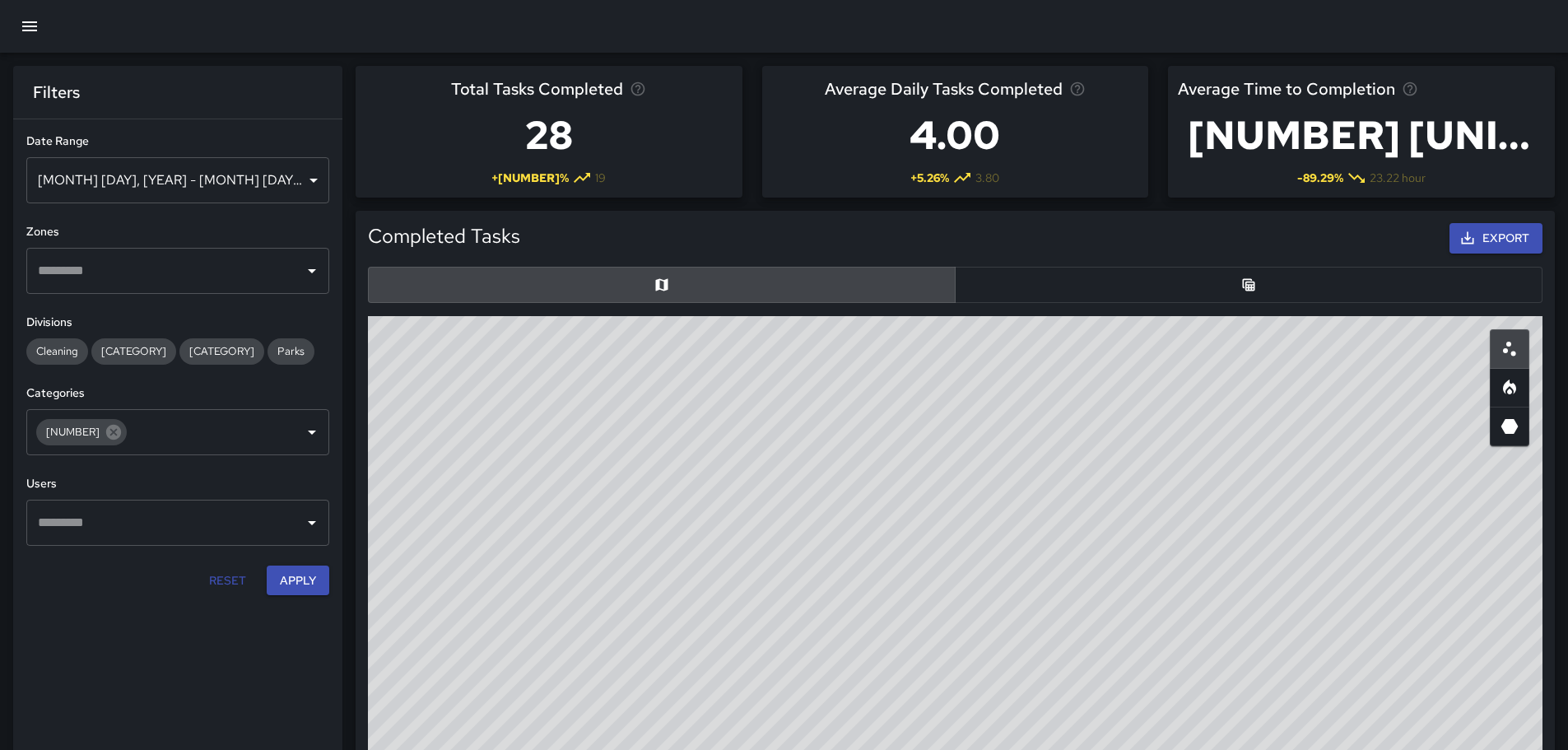 click at bounding box center [1249, 285] 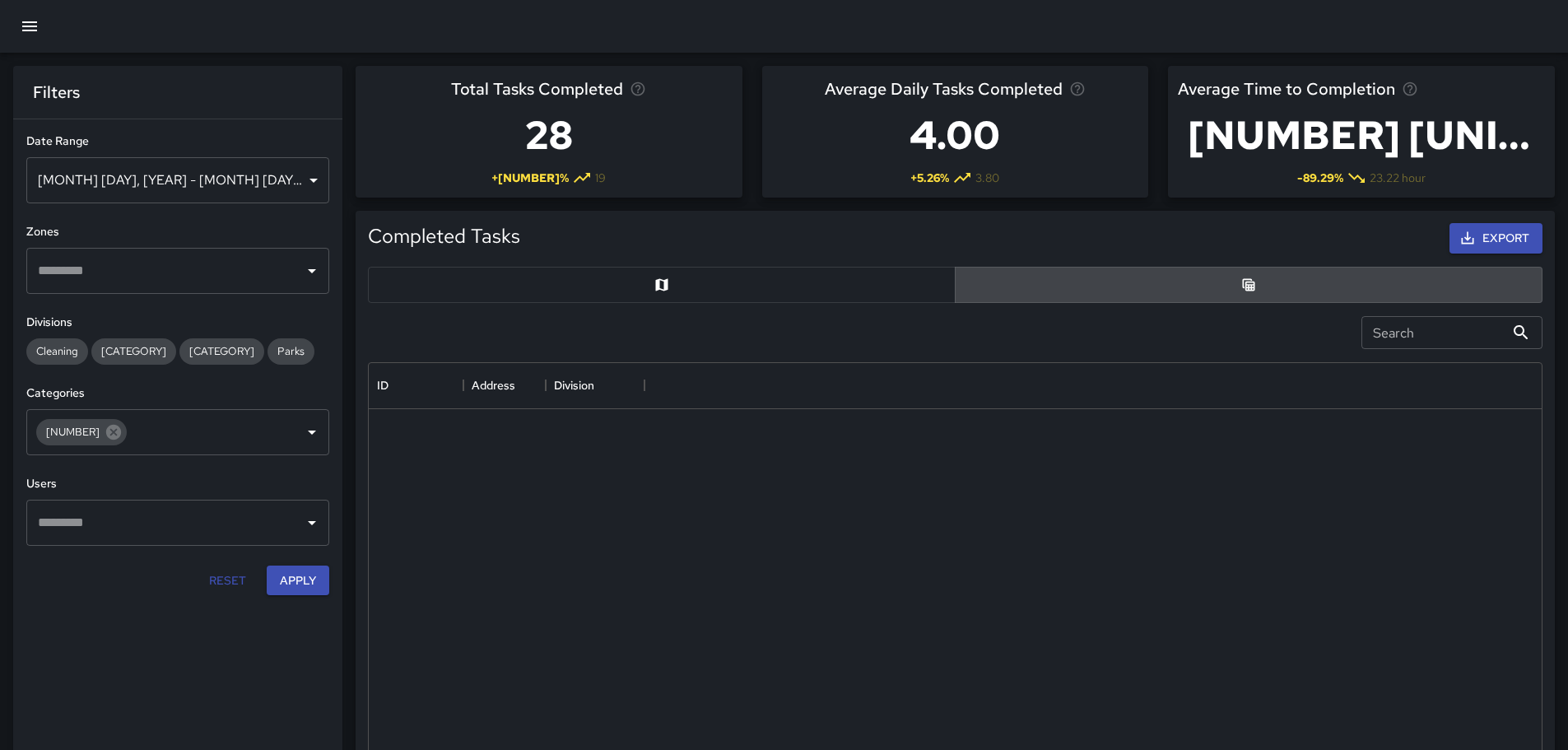 scroll, scrollTop: 601, scrollLeft: 1161, axis: both 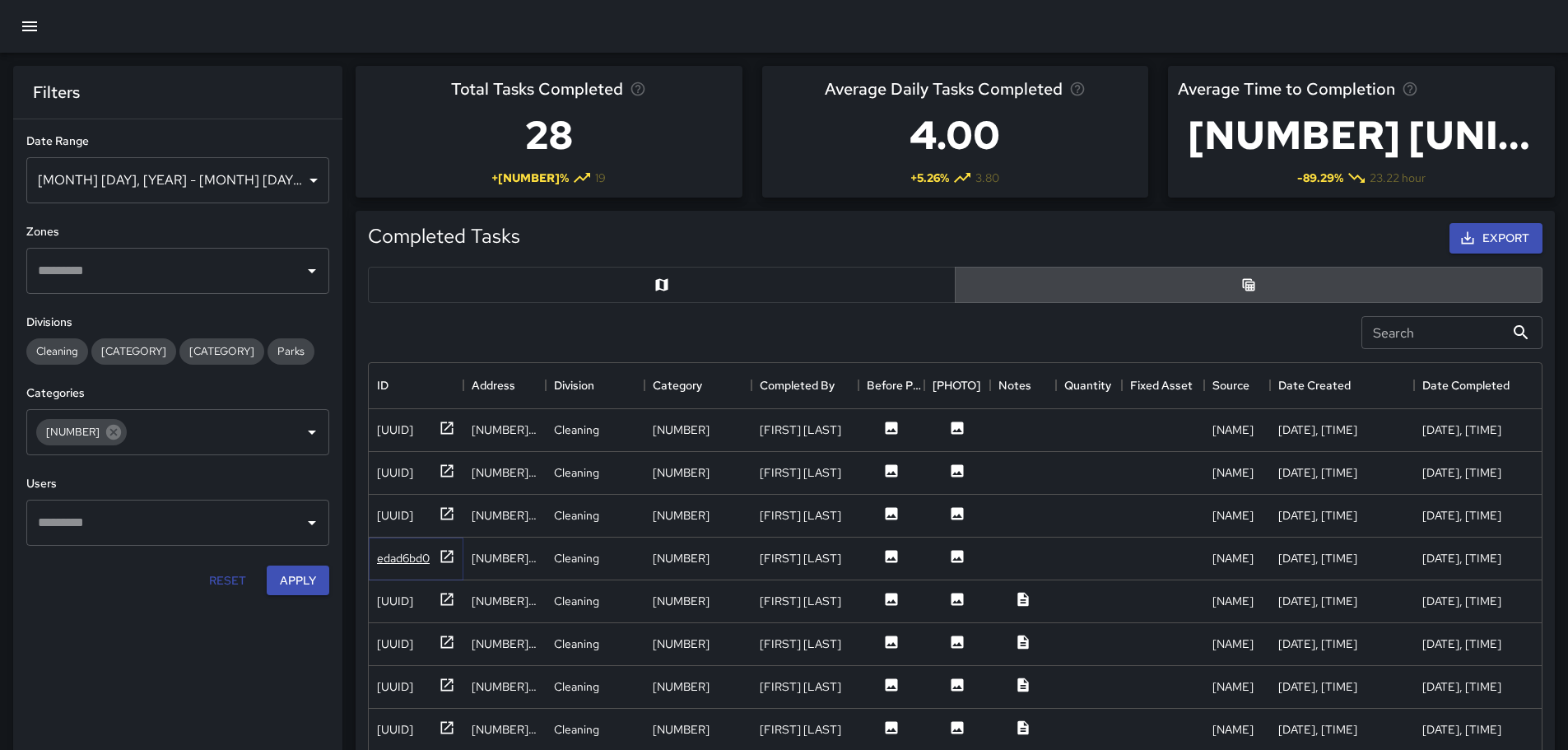 click on "edad6bd0" at bounding box center (395, 430) 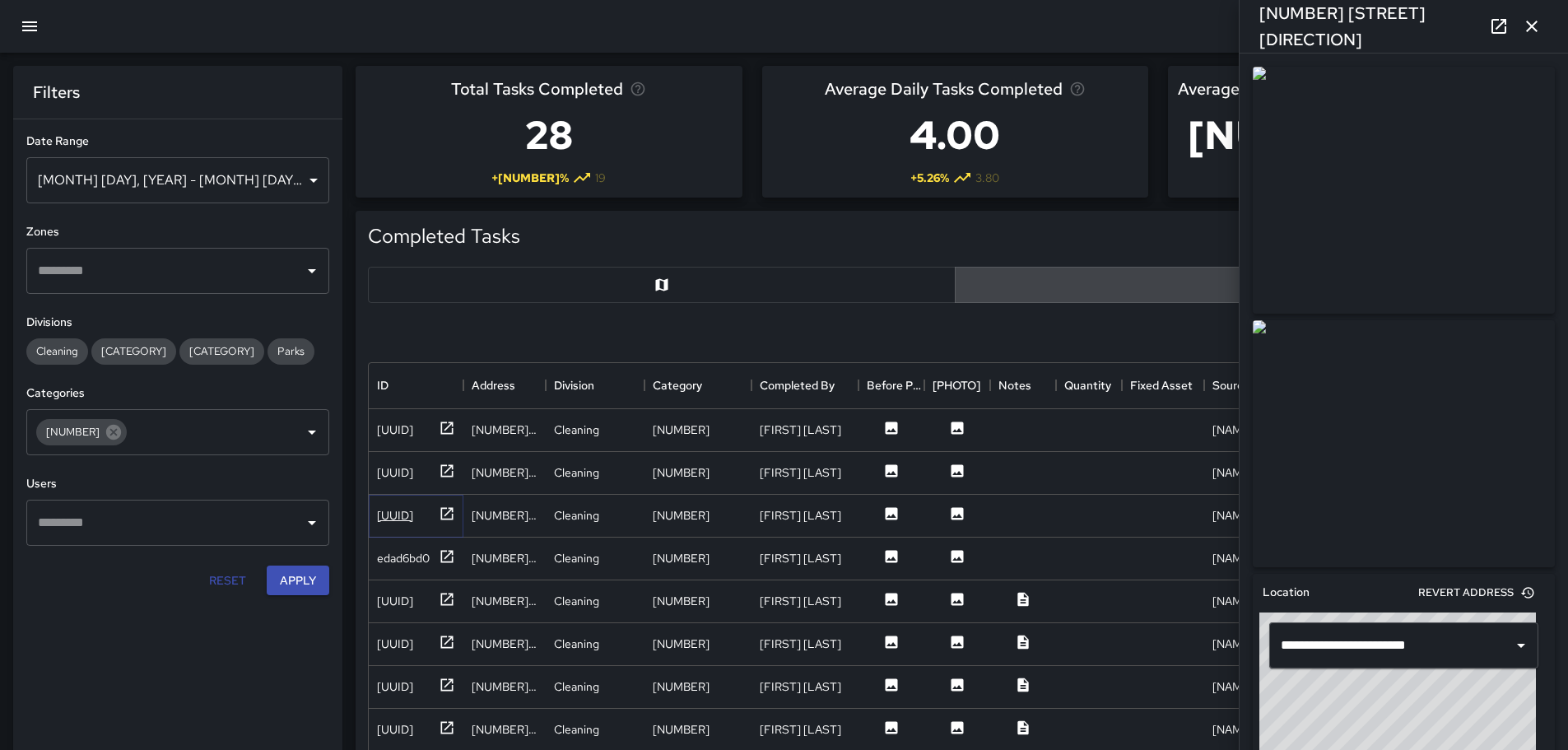 click on "08863b60" at bounding box center [395, 430] 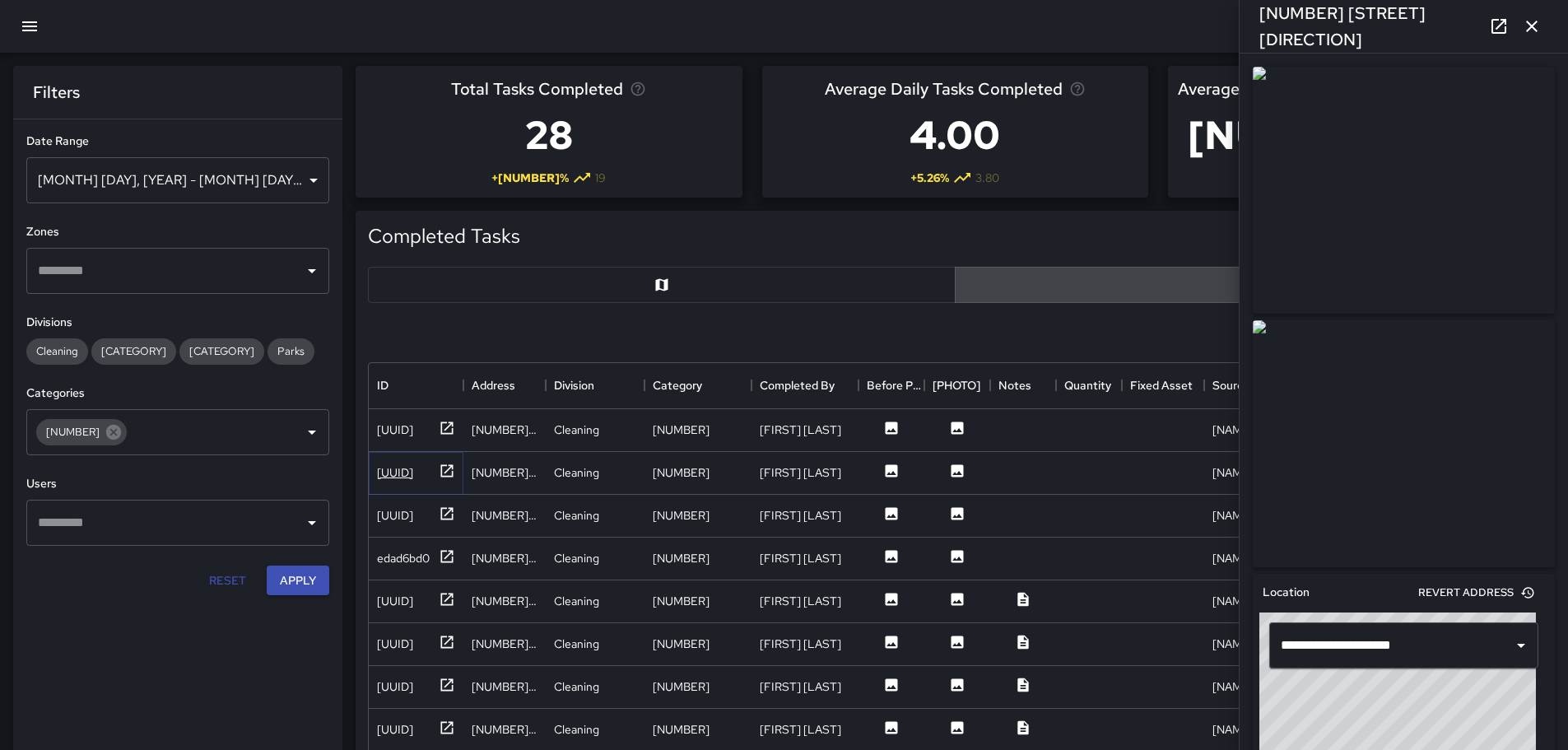 click on "25dd5ef0" at bounding box center [395, 430] 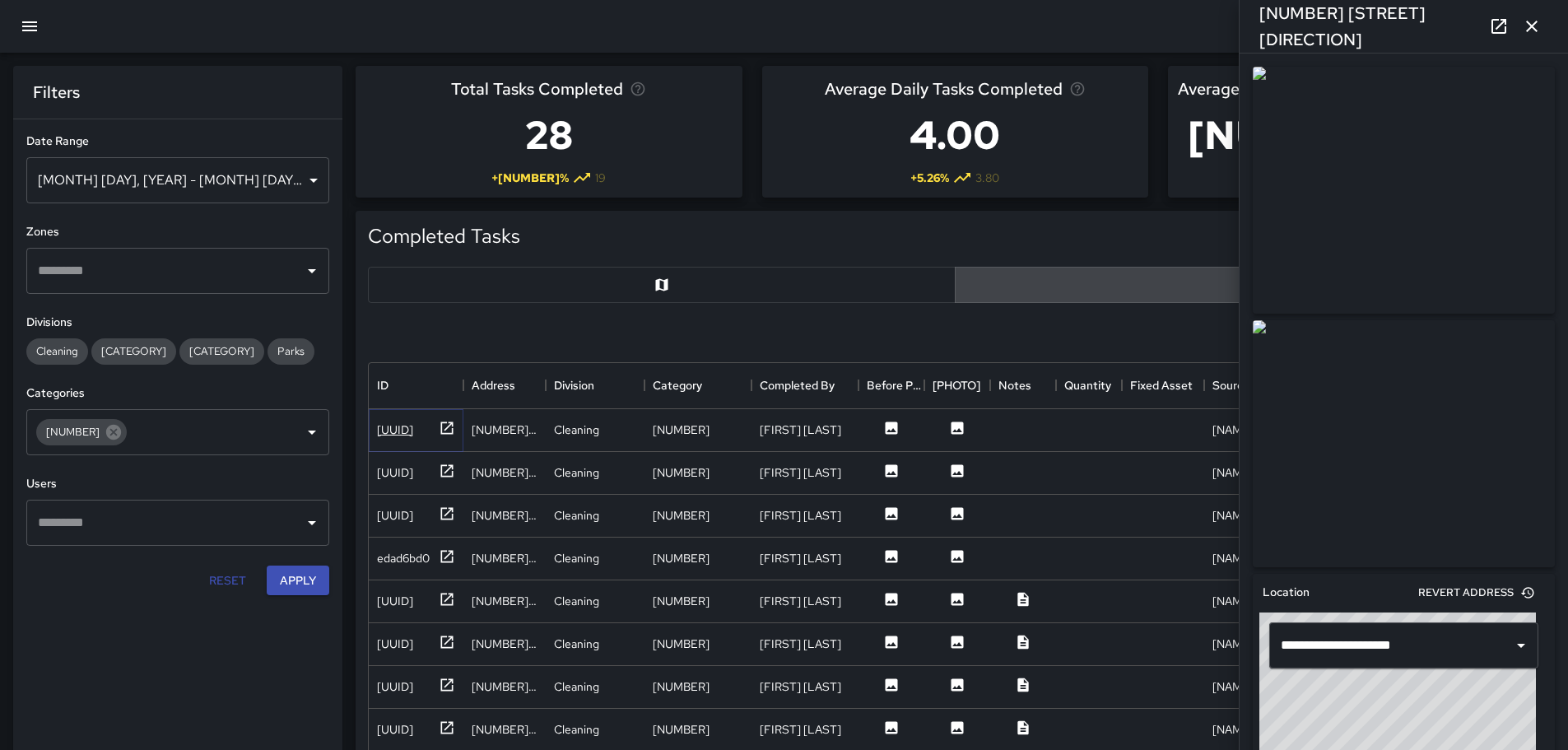 click on "934aad30" at bounding box center (395, 430) 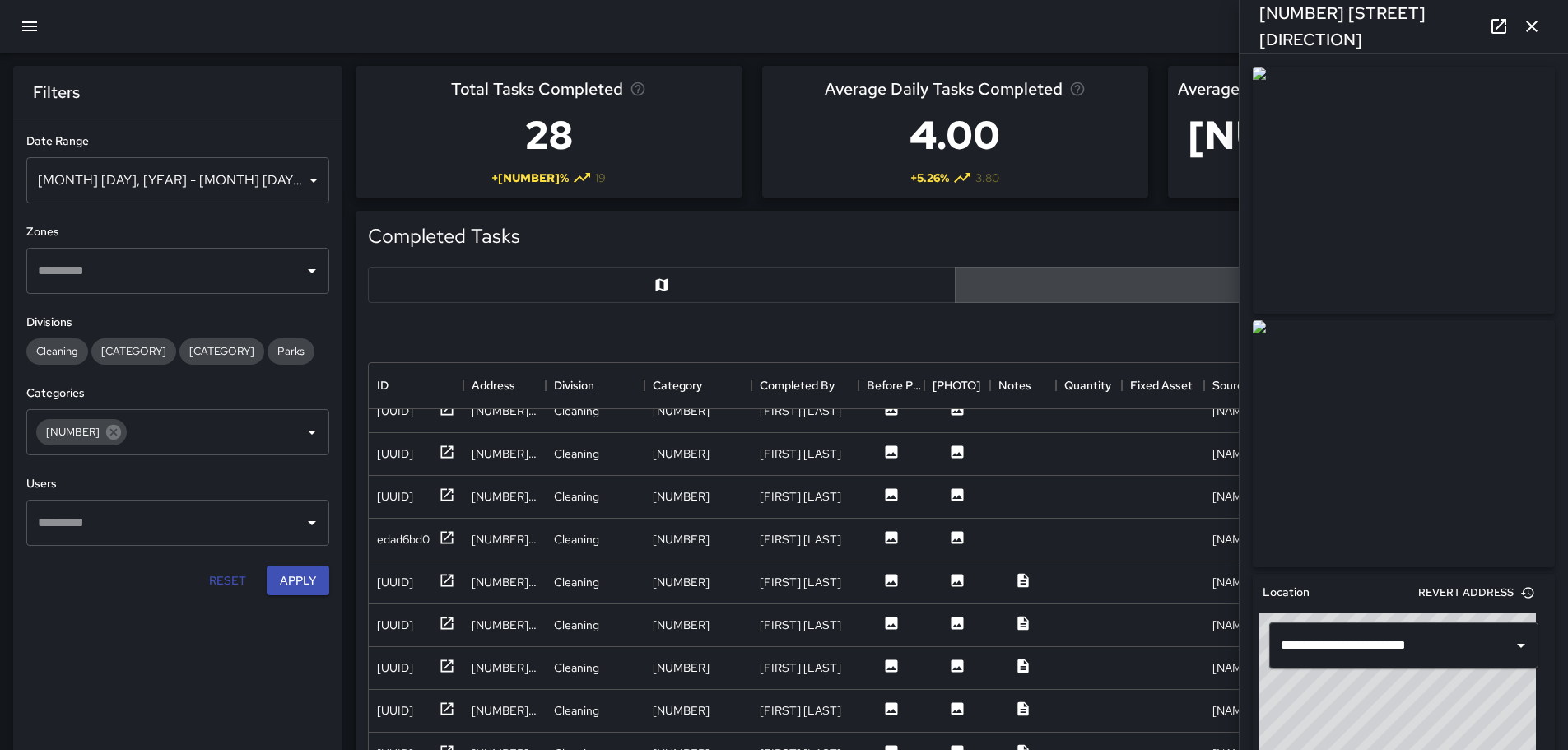 scroll, scrollTop: 0, scrollLeft: 0, axis: both 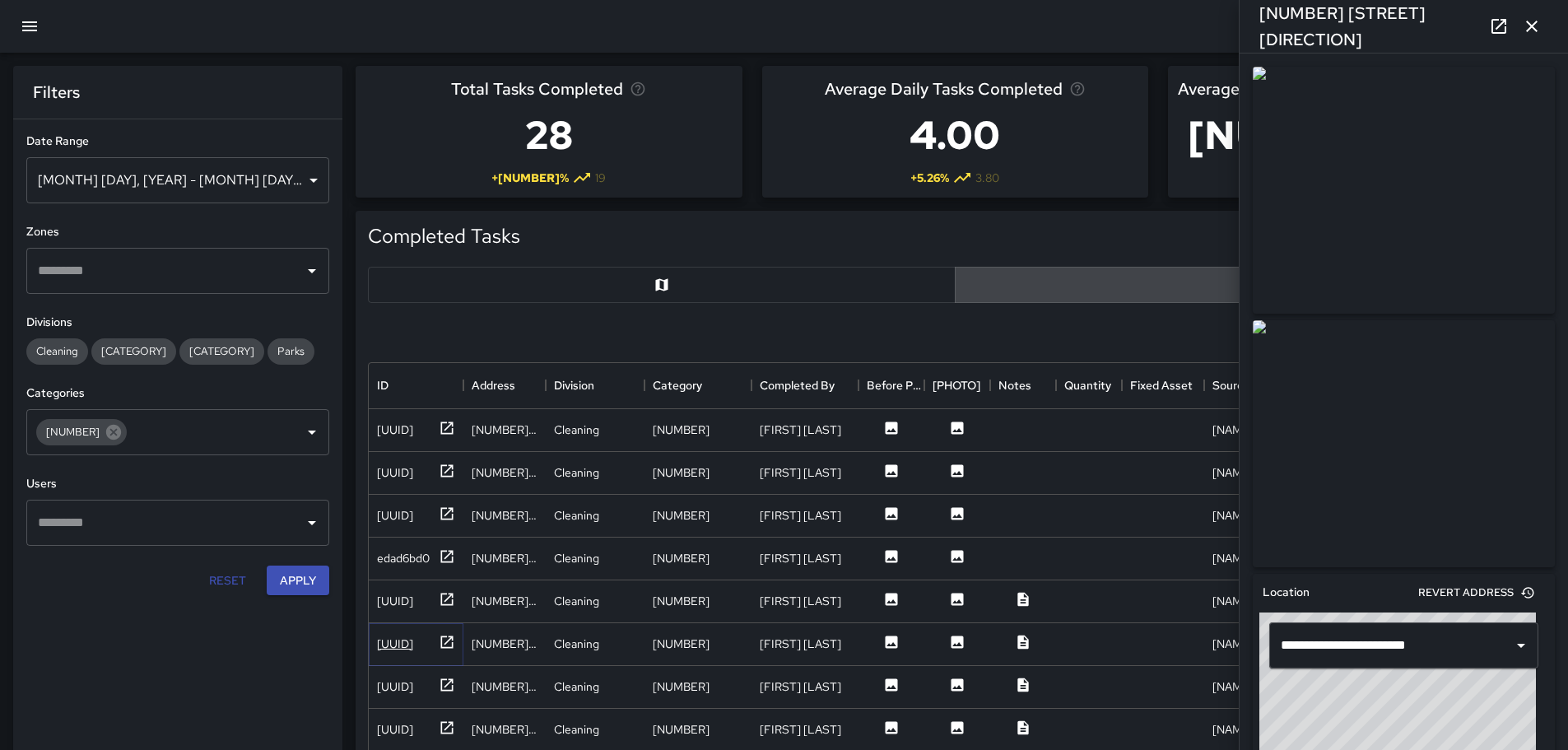 click on "abc083f0" at bounding box center [395, 430] 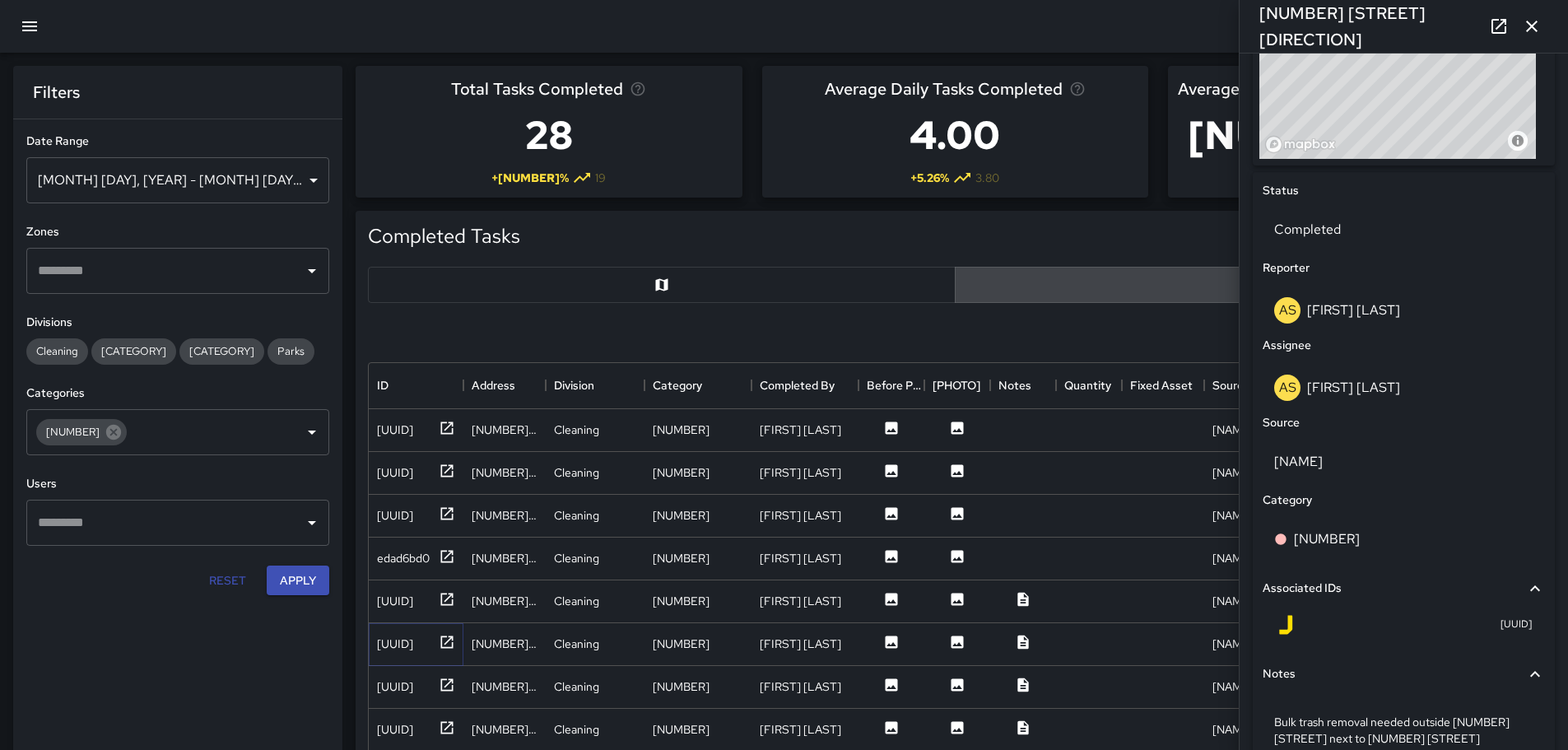 scroll, scrollTop: 765, scrollLeft: 0, axis: vertical 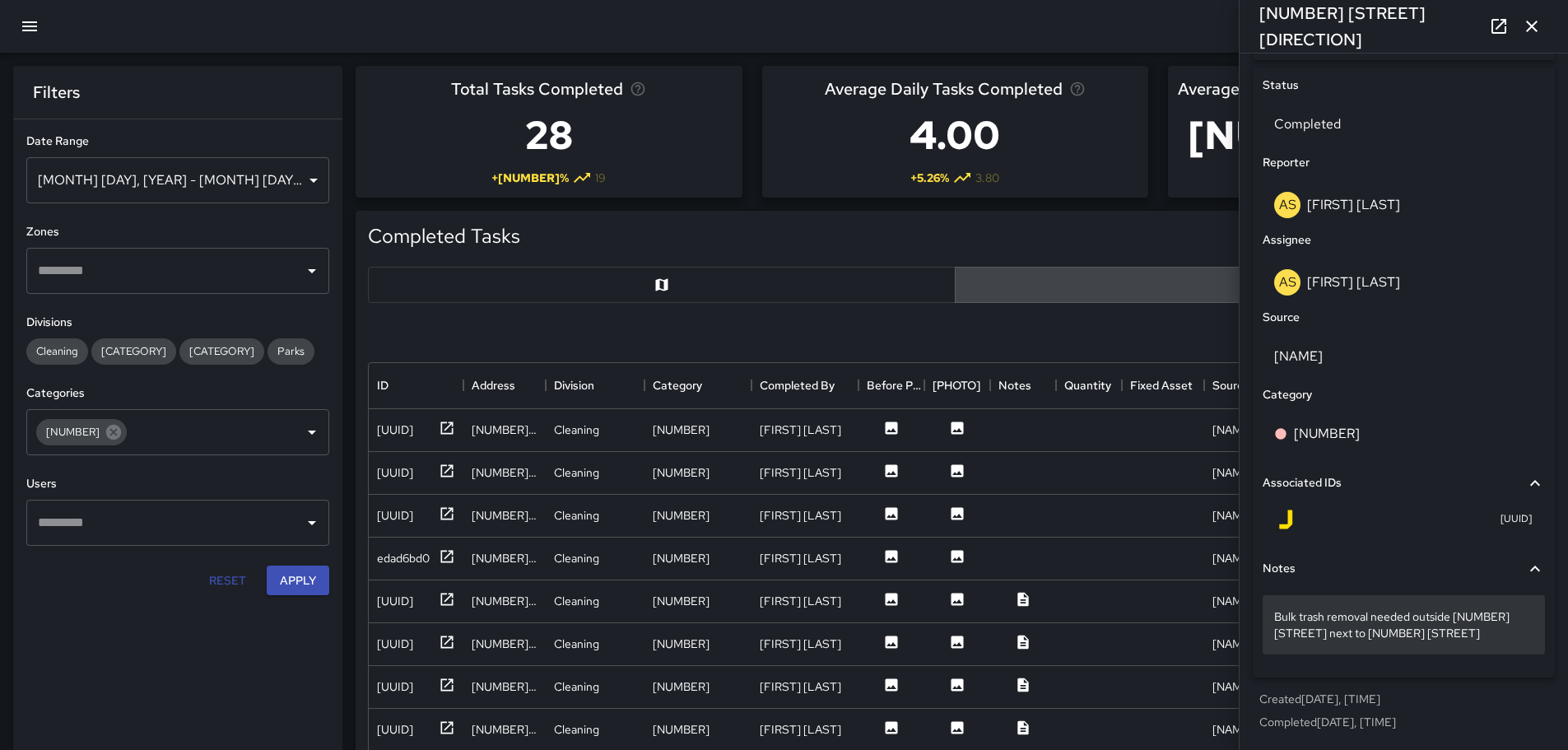 click on "Bulk trash removal needed outside 25 K St next to 15 K parking lot" at bounding box center (1403, 625) 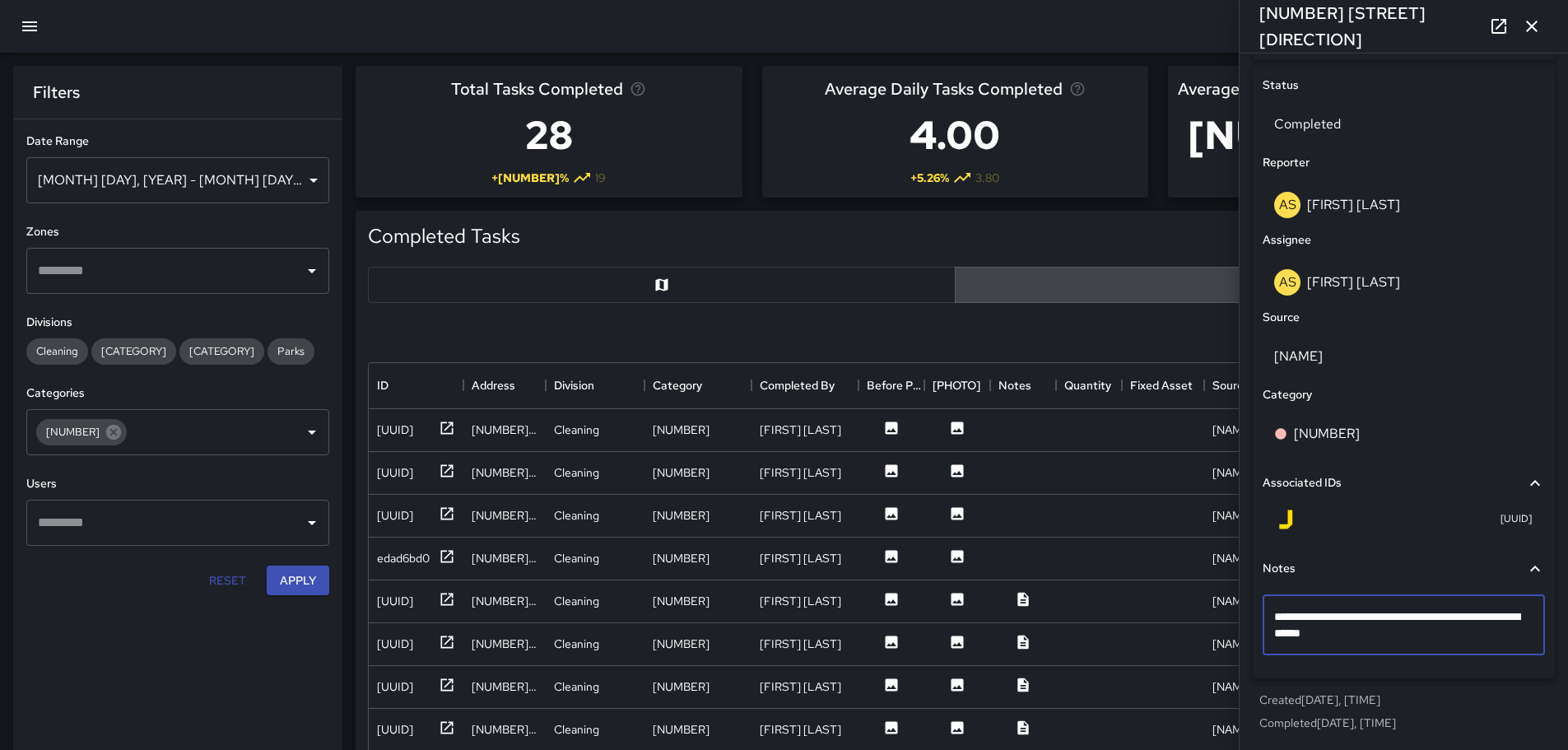 scroll, scrollTop: 733, scrollLeft: 0, axis: vertical 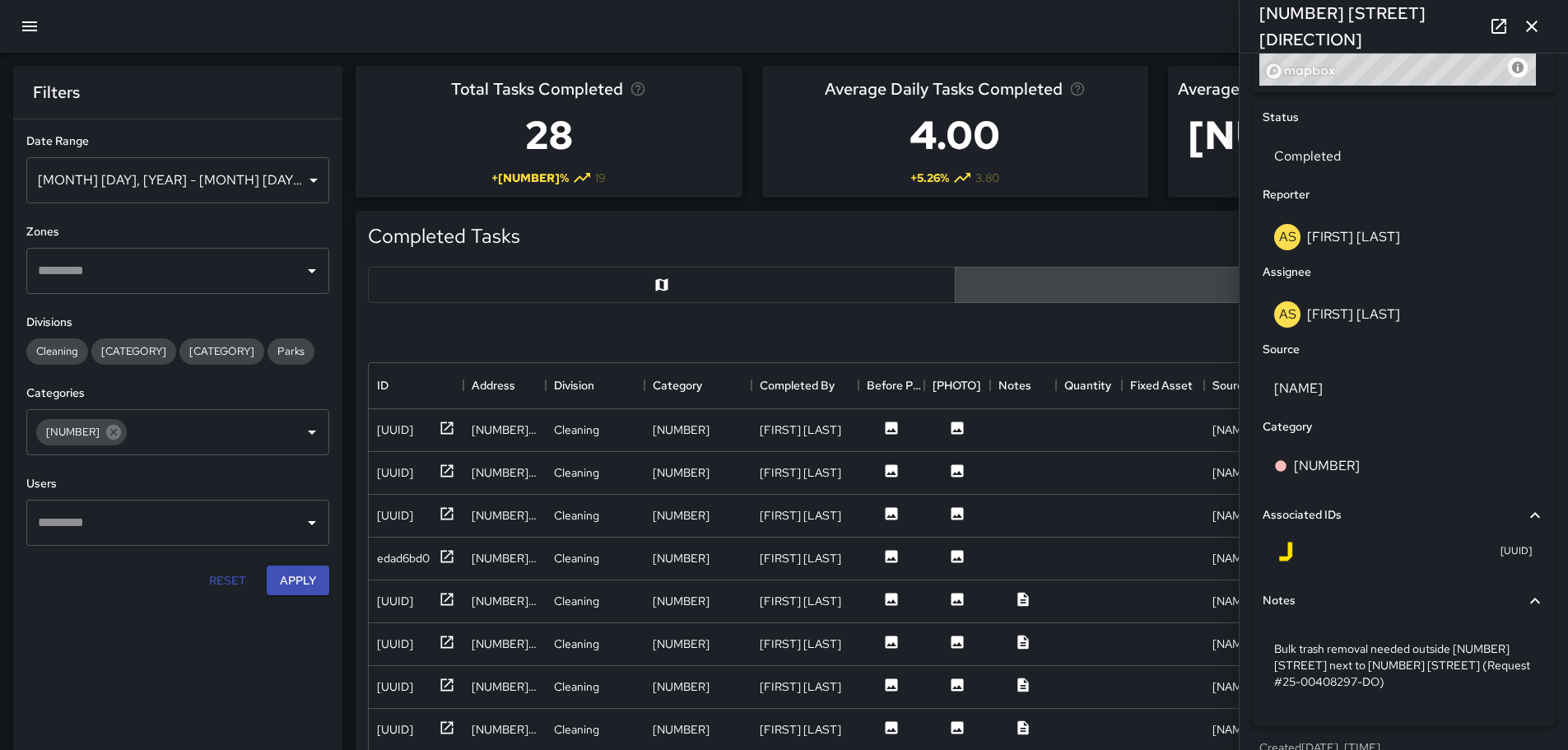 click on "Status Completed Reporter AS Andre Smith Assignee AS Andre Smith Source Jia Category 311 Associated IDs abc083f0-566d-11f0-a90b-f956a900f257 Notes Bulk trash removal needed outside 25 K St next to 15 K parking lot (Request #25-00408297-DO)" at bounding box center [1403, 412] 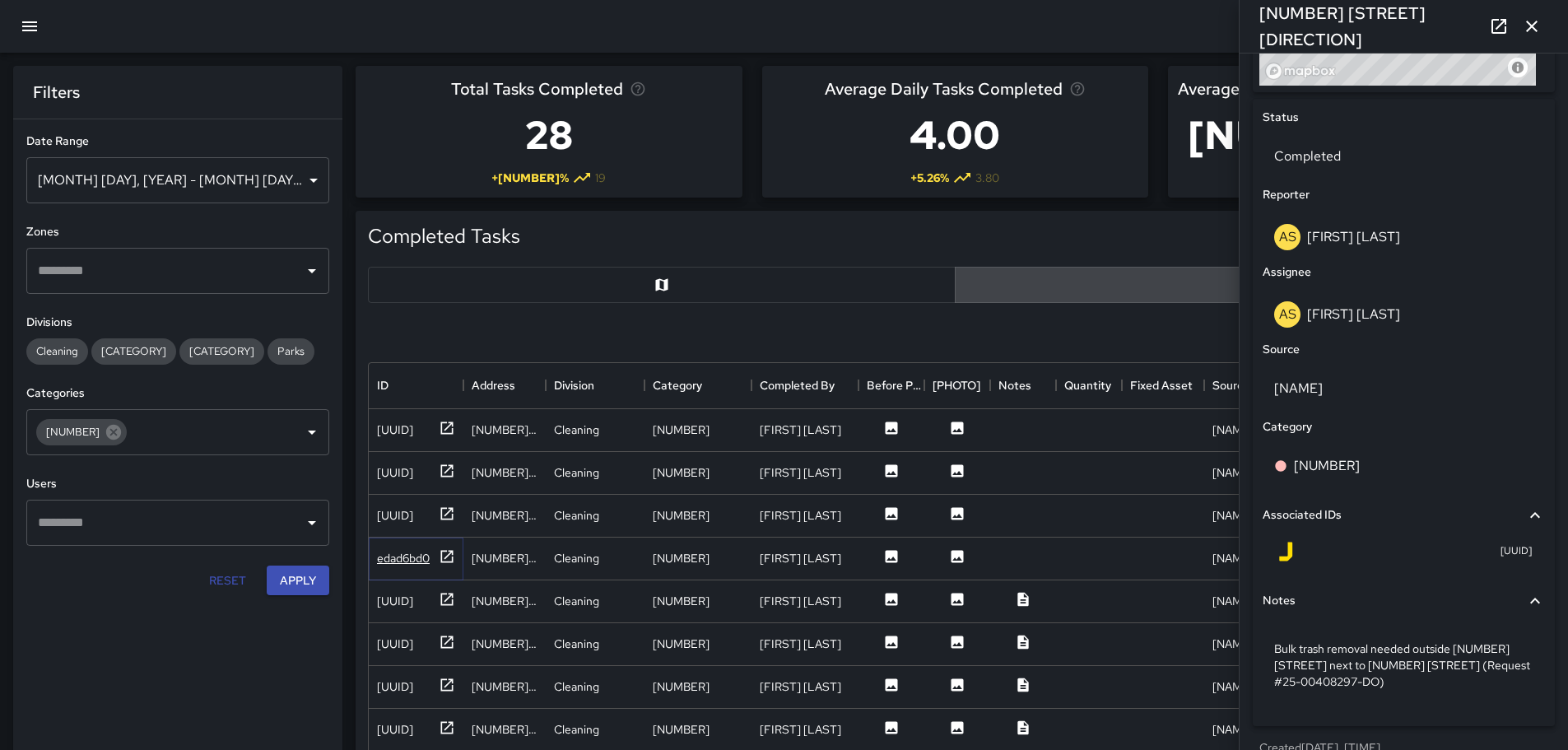 click on "edad6bd0" at bounding box center [395, 430] 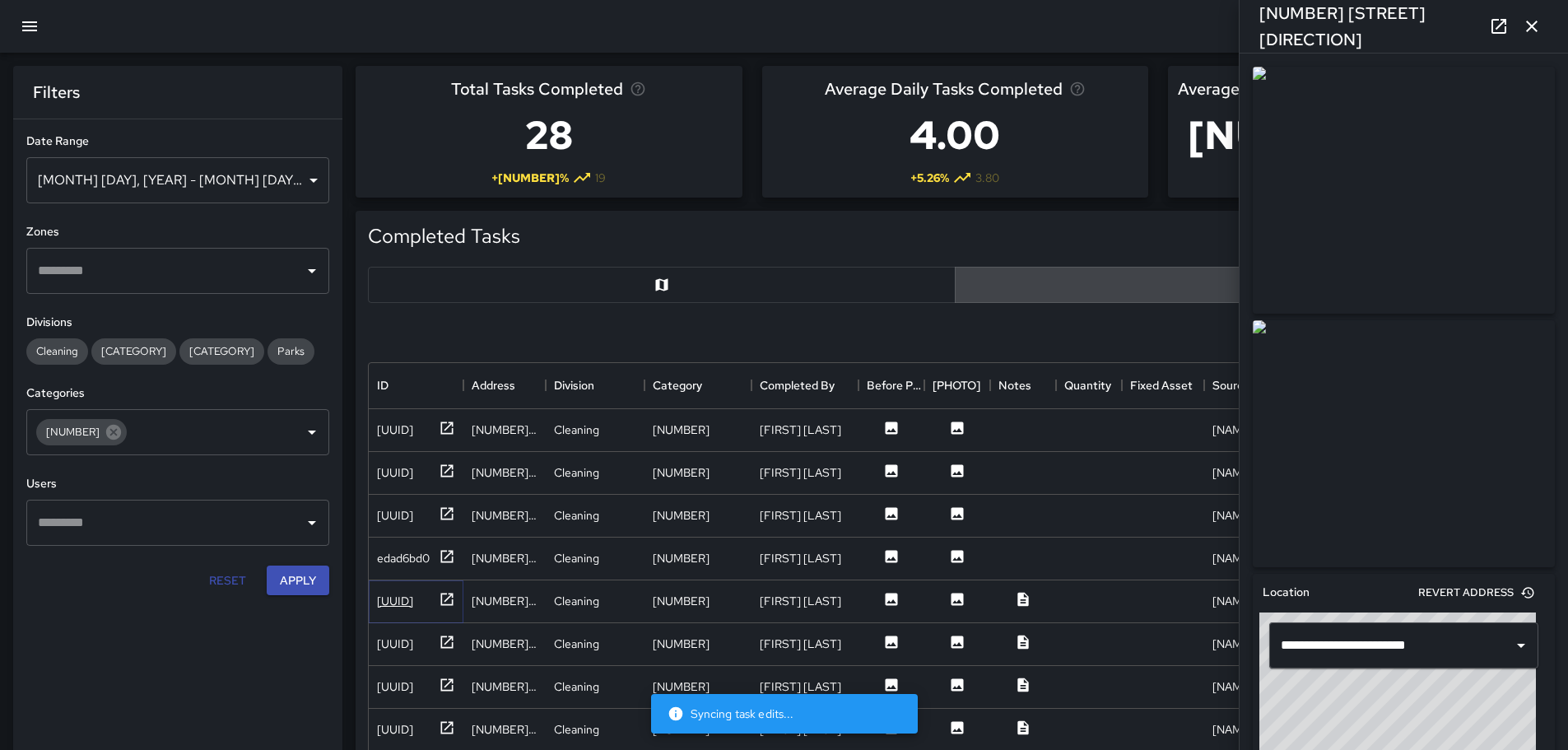 click on "210f5690" at bounding box center [395, 430] 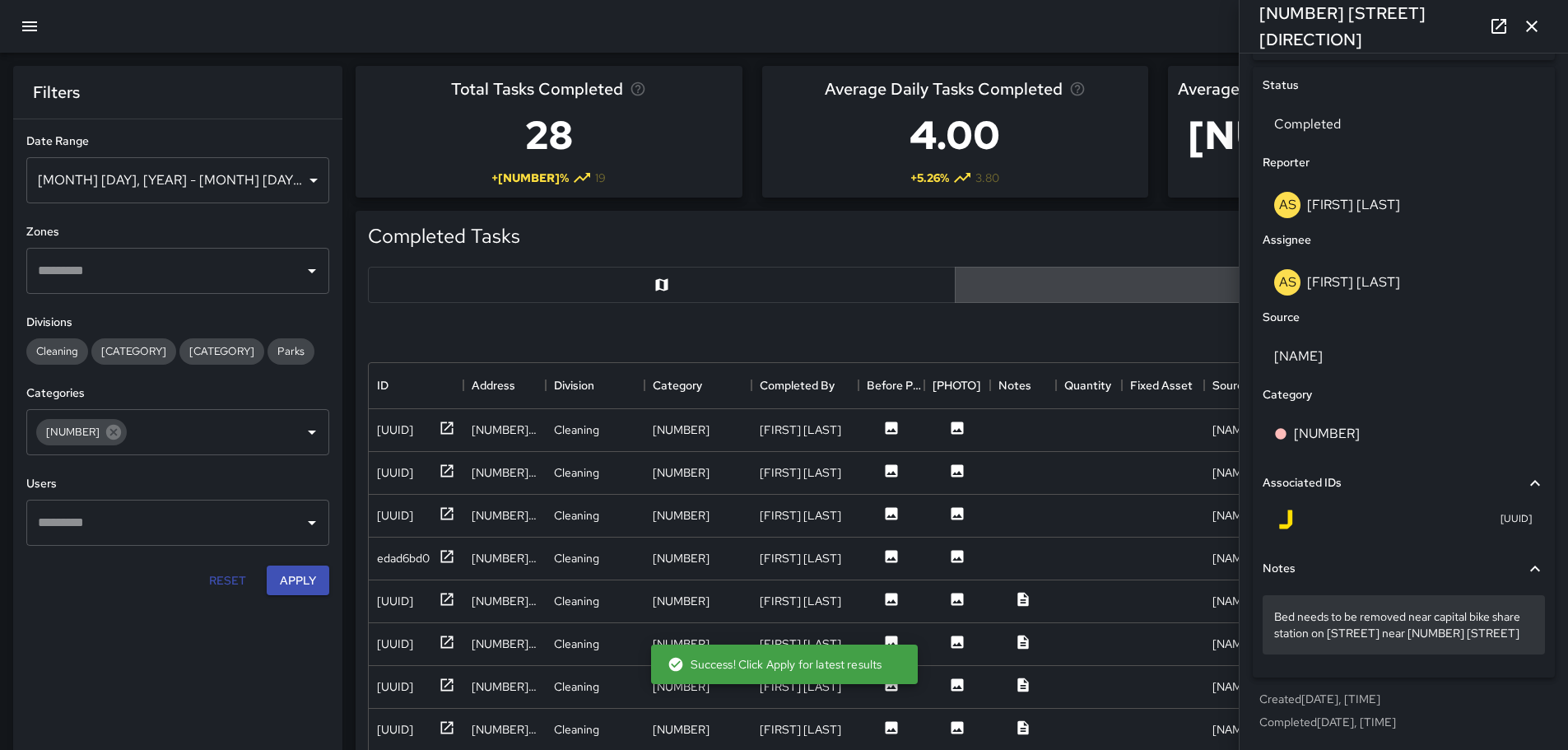 click on "Bed needs to be removed near capital bike share station on K St near 111 k" at bounding box center (1403, 625) 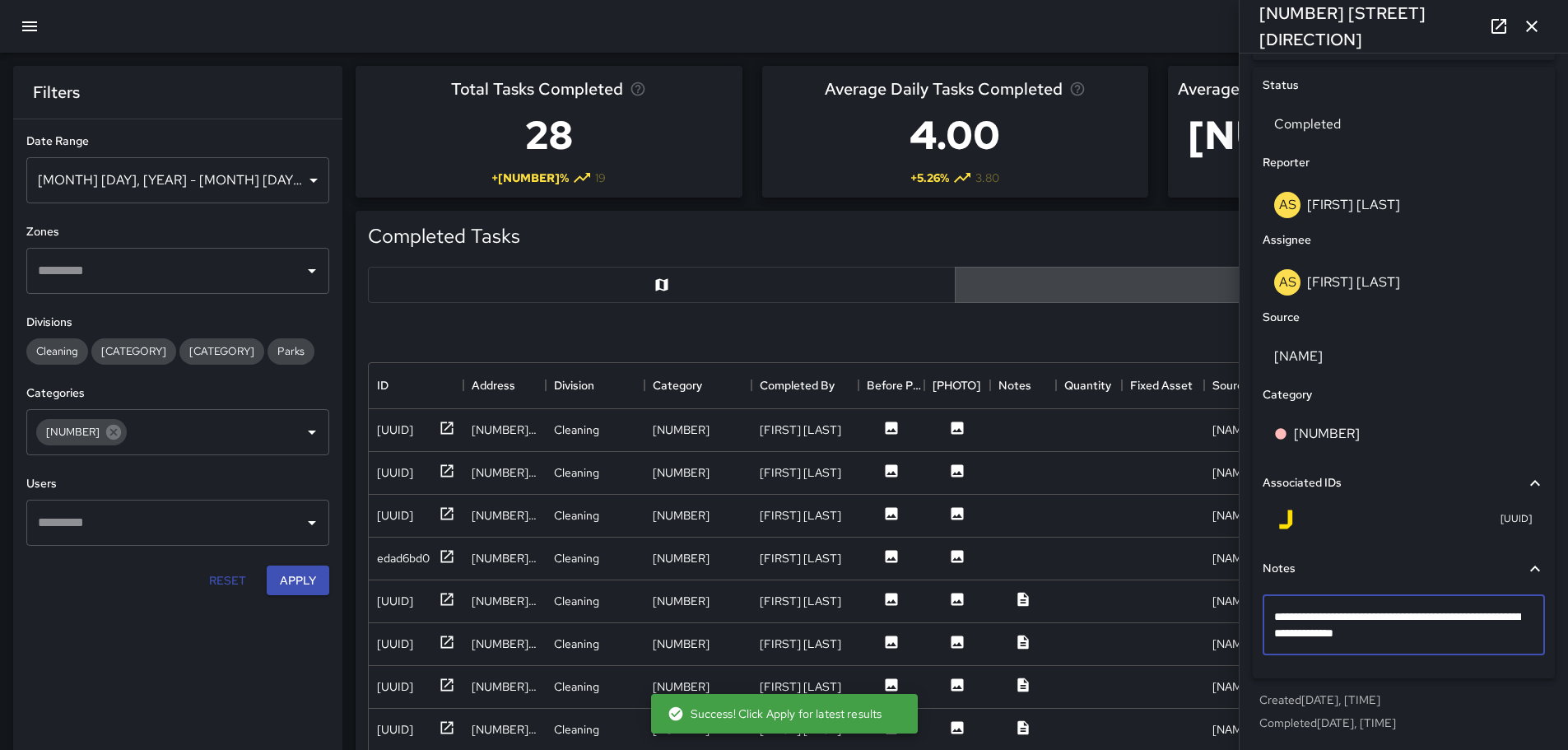 scroll, scrollTop: 733, scrollLeft: 0, axis: vertical 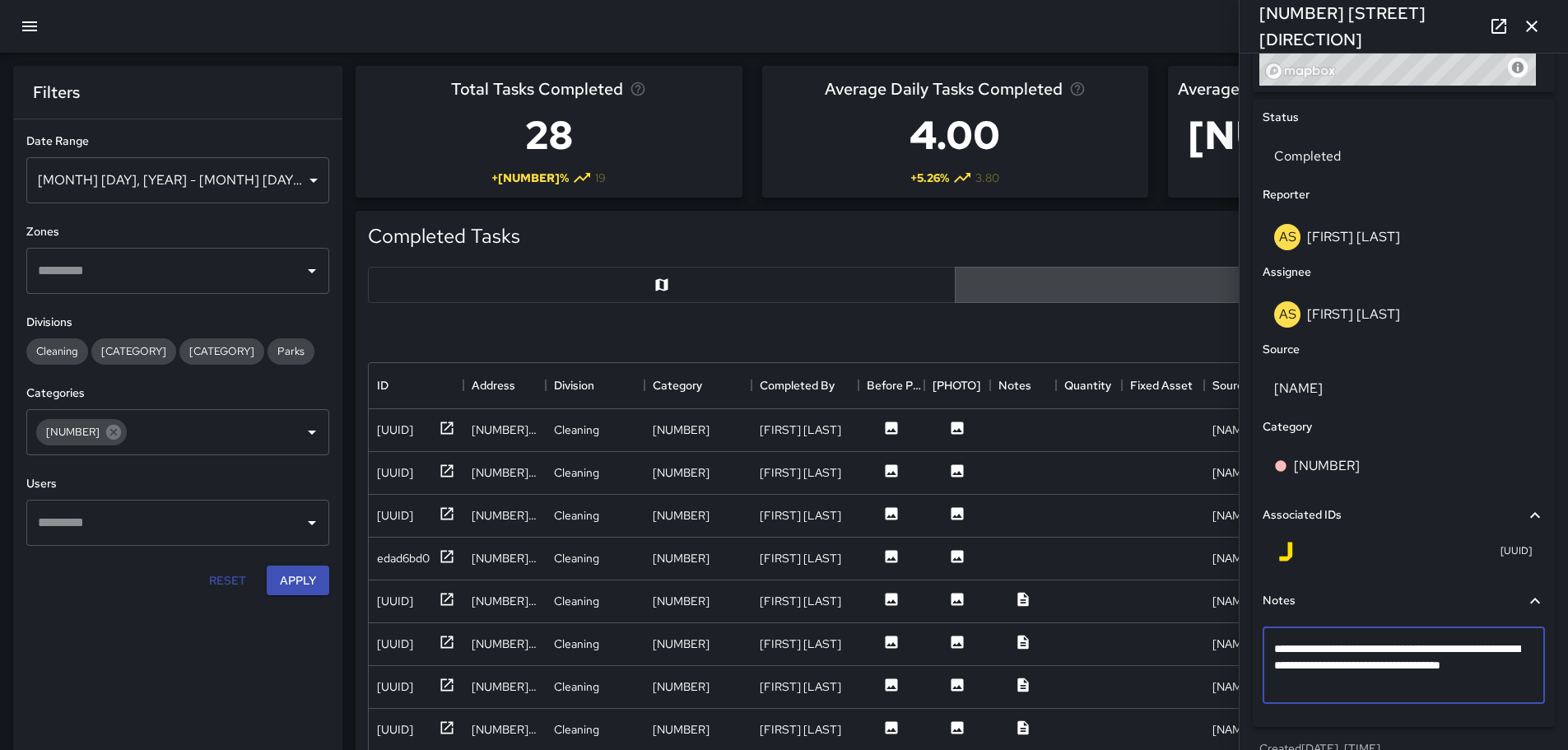 click on "**********" at bounding box center [1403, 668] 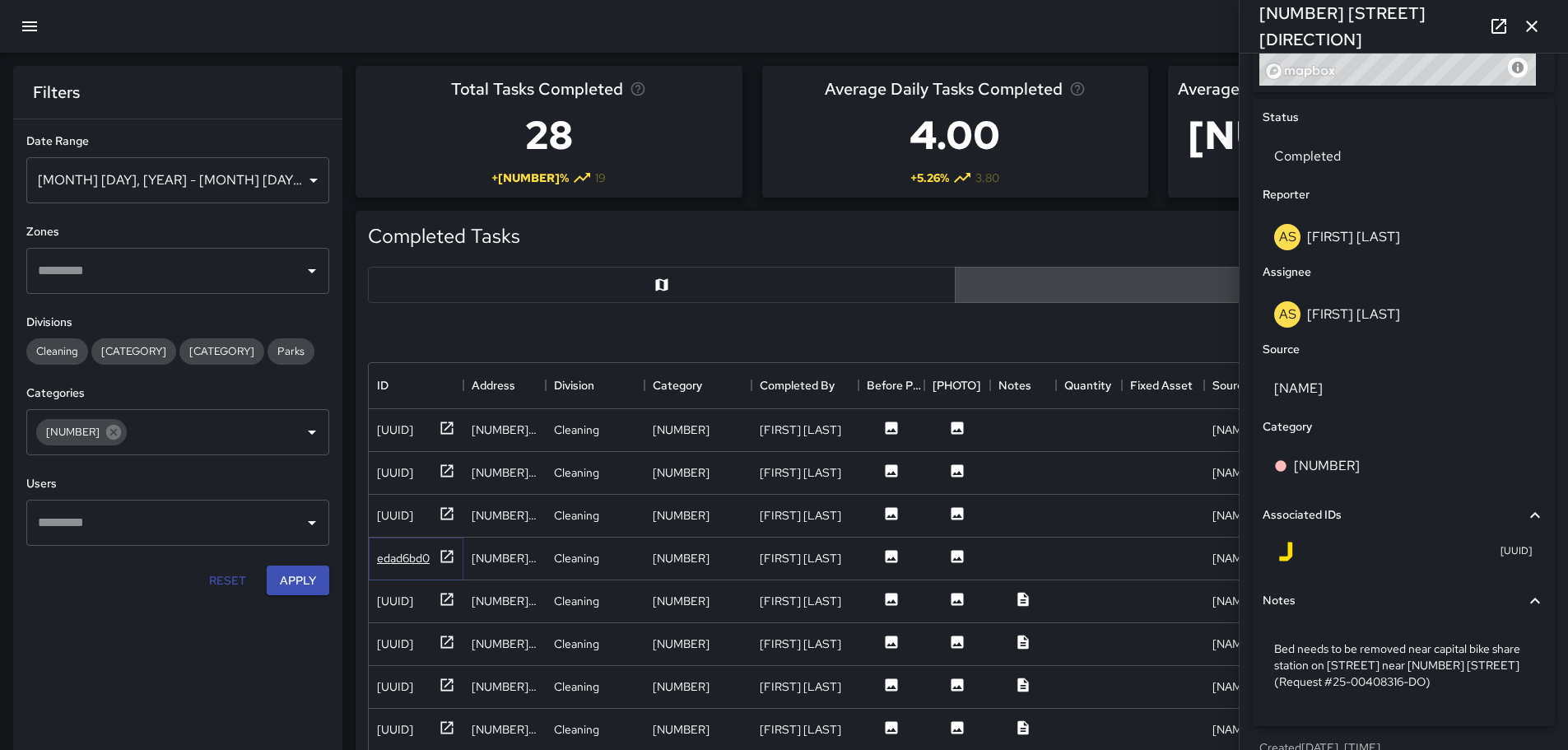 click on "edad6bd0" at bounding box center [395, 430] 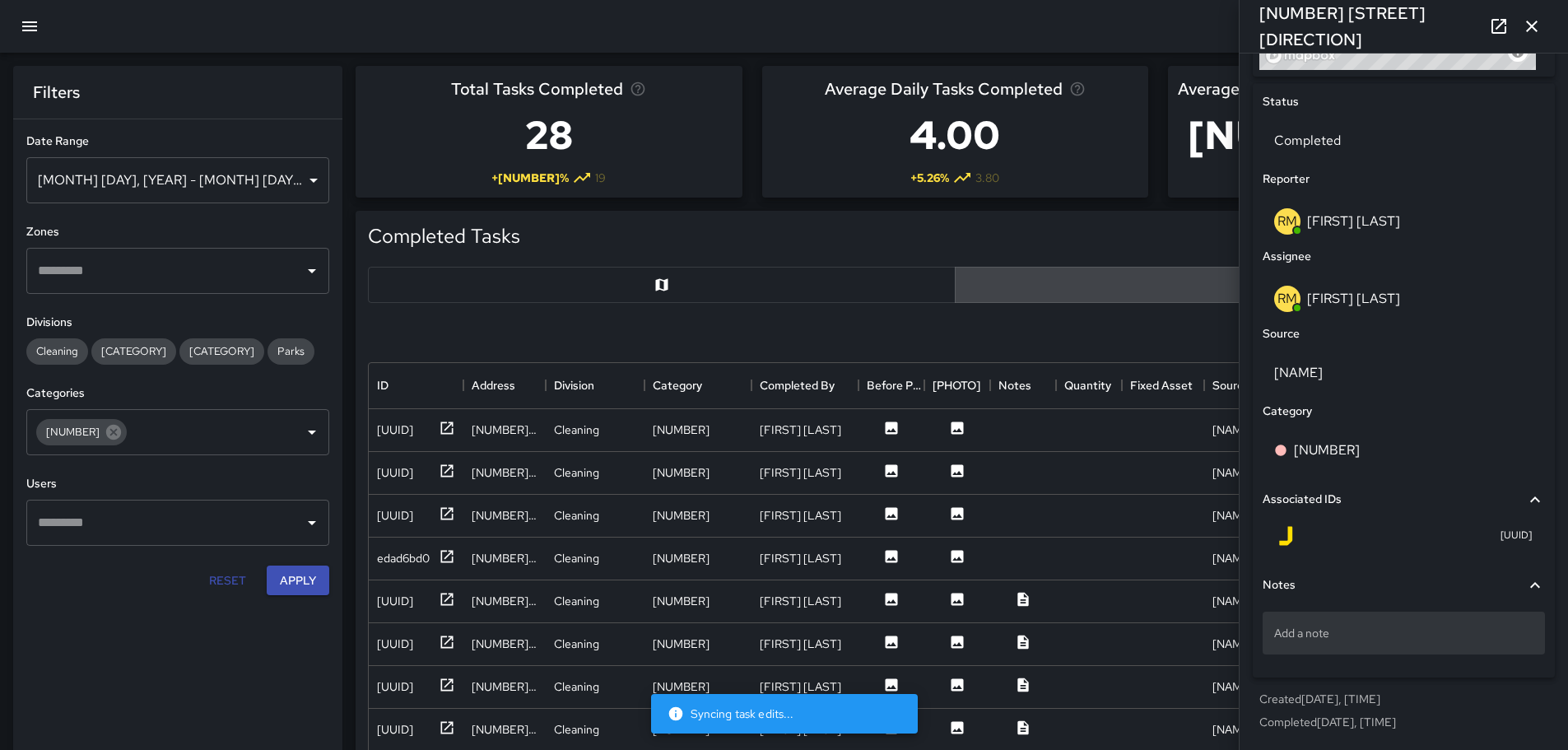 click on "Add a note" at bounding box center [1403, 633] 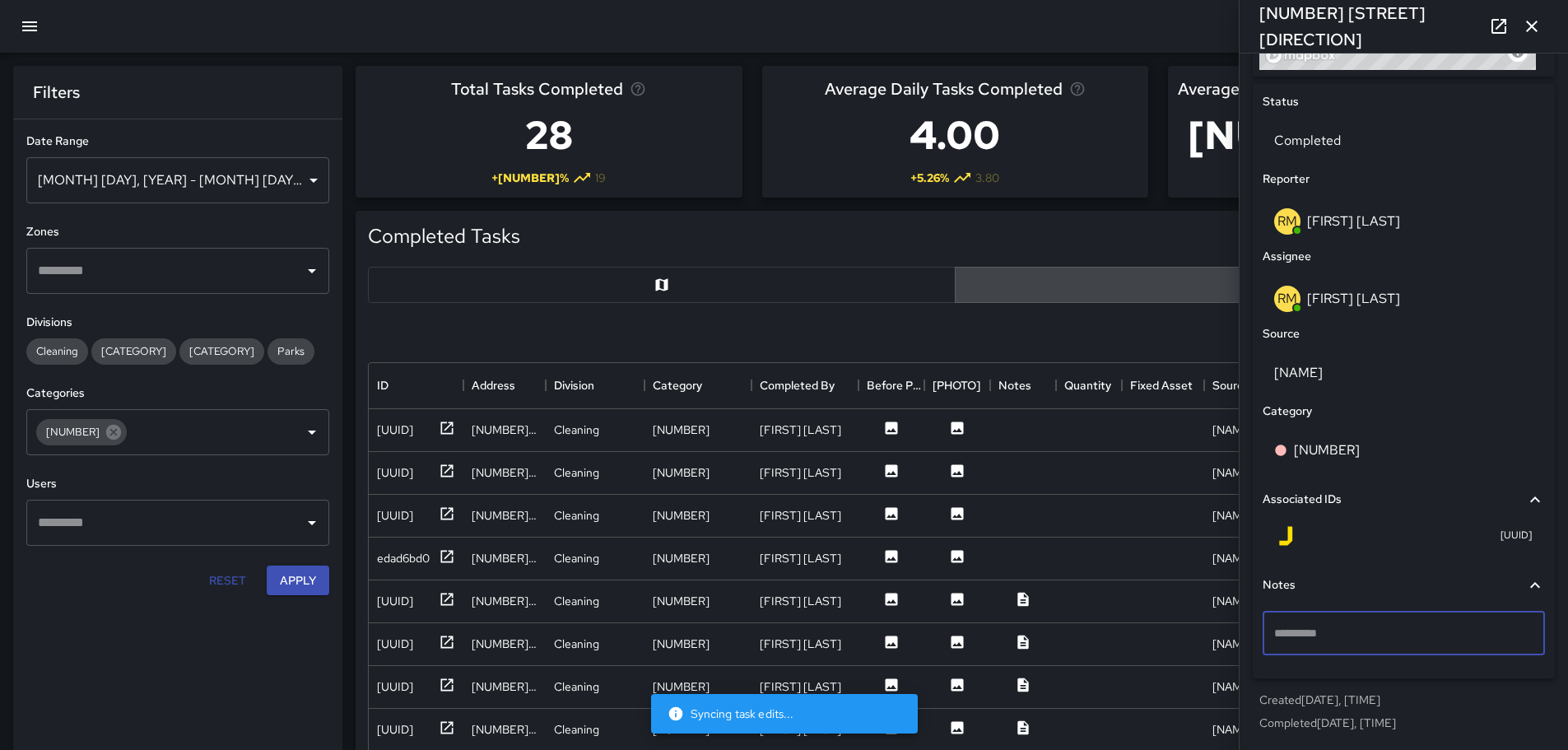 scroll, scrollTop: 733, scrollLeft: 0, axis: vertical 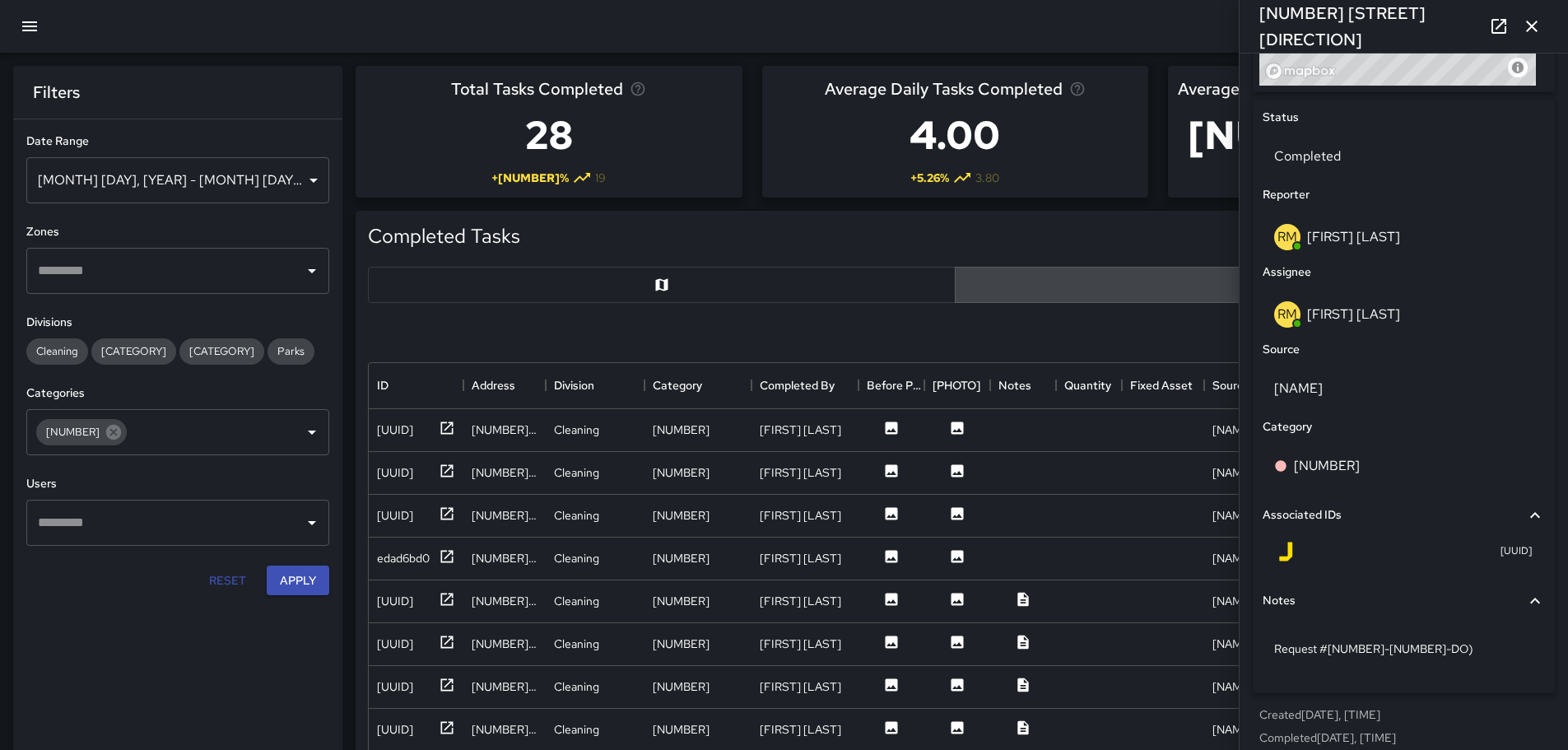 click on "Request #25-00408331-DO)" at bounding box center [1403, 652] 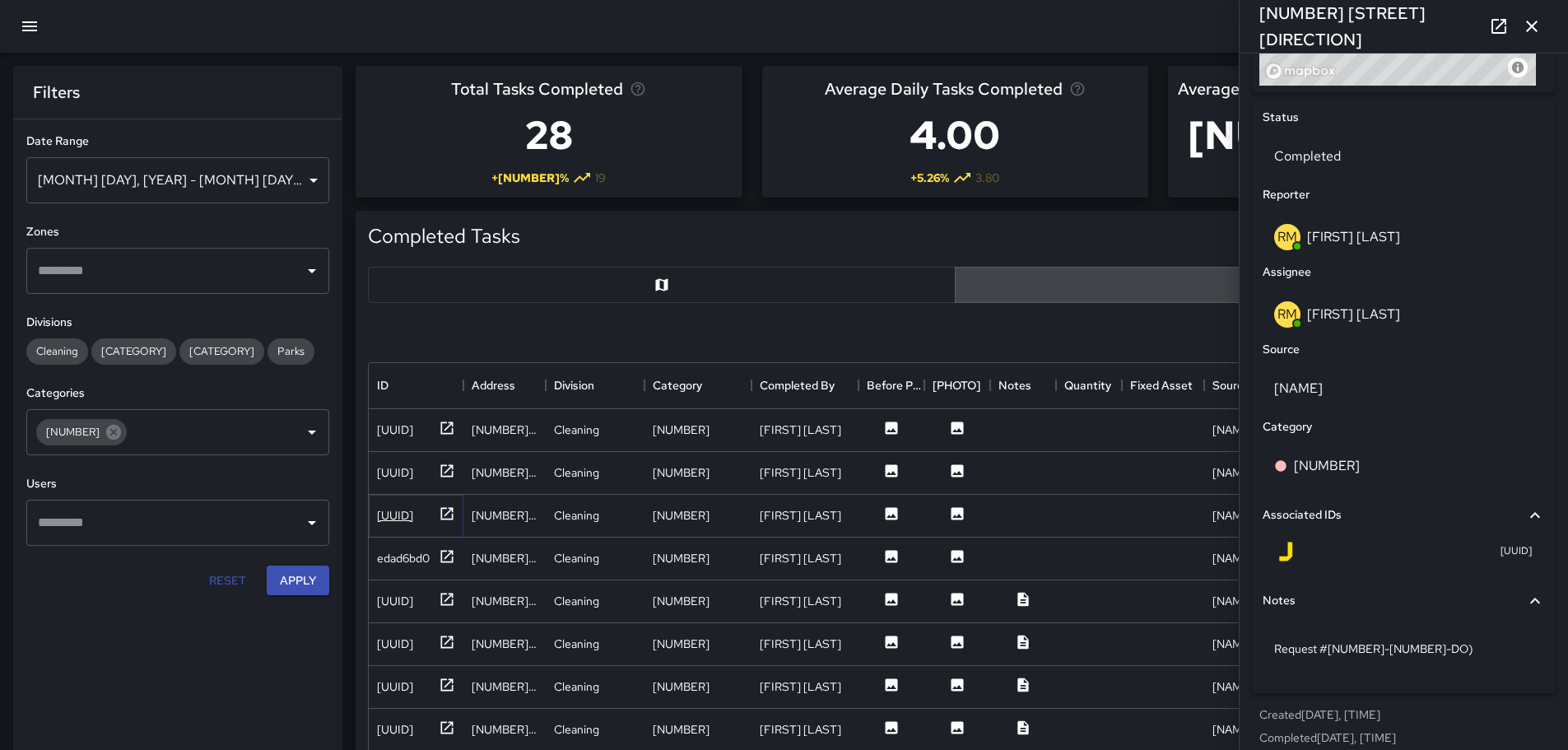click on "08863b60" at bounding box center (395, 430) 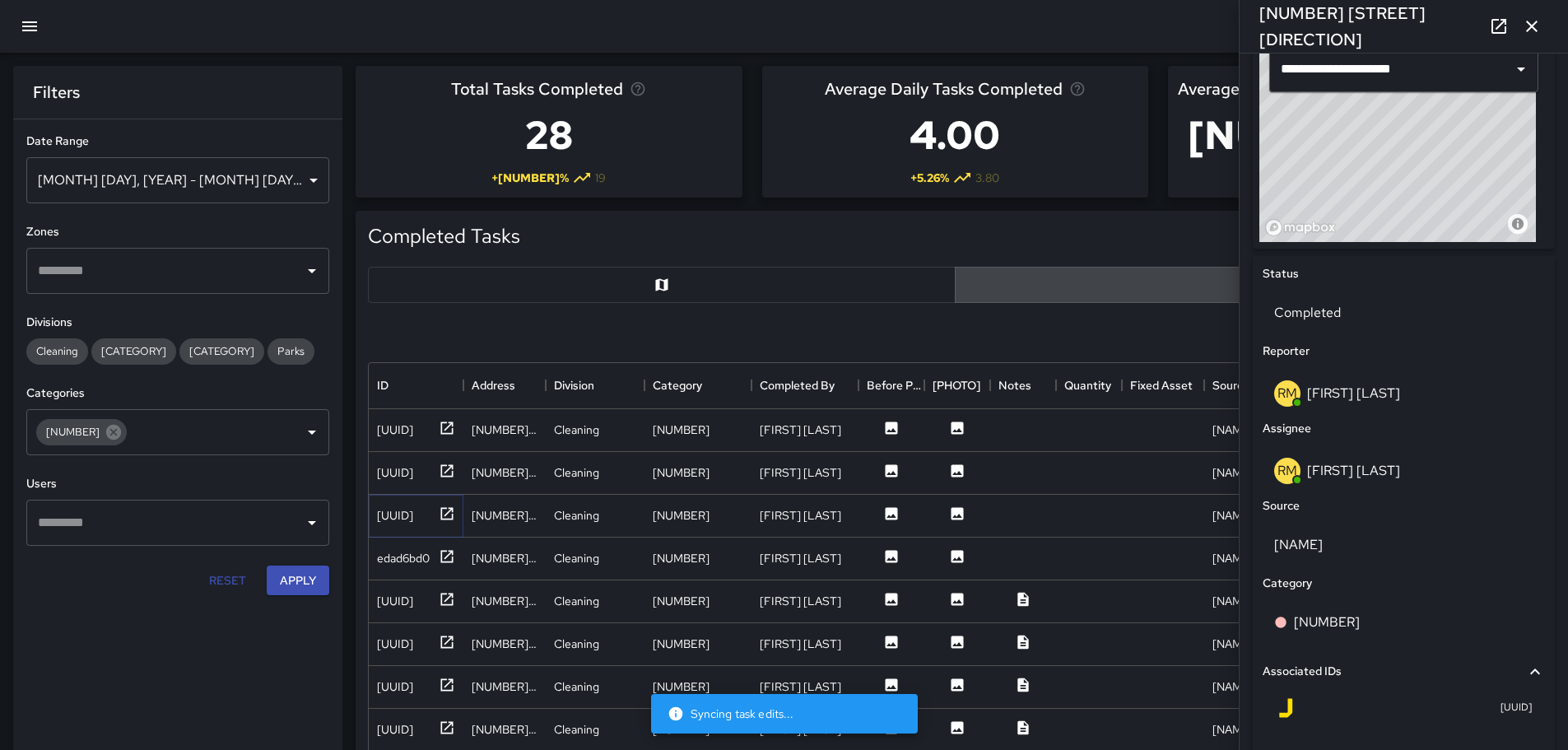 scroll, scrollTop: 748, scrollLeft: 0, axis: vertical 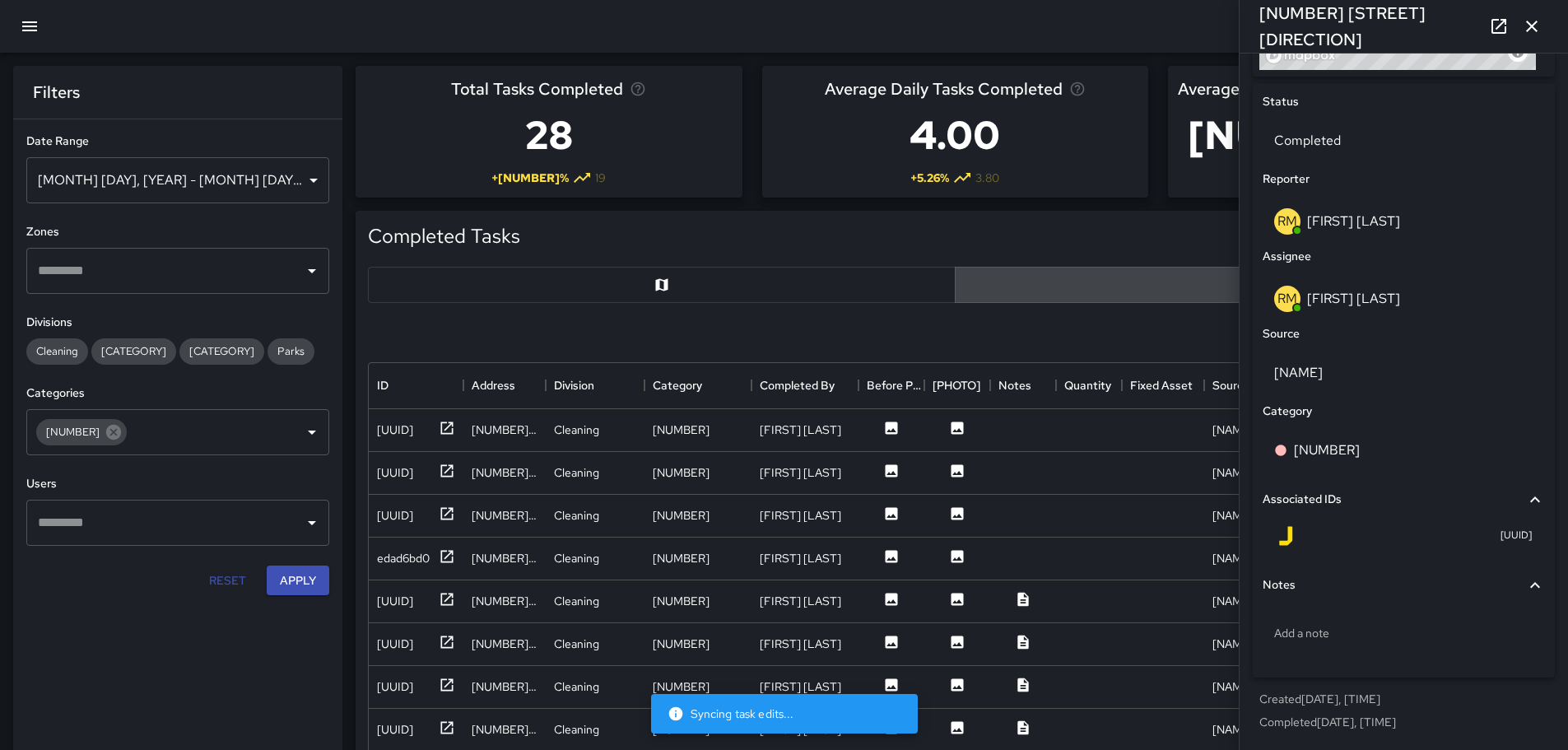 click on "Add a note" at bounding box center [1403, 636] 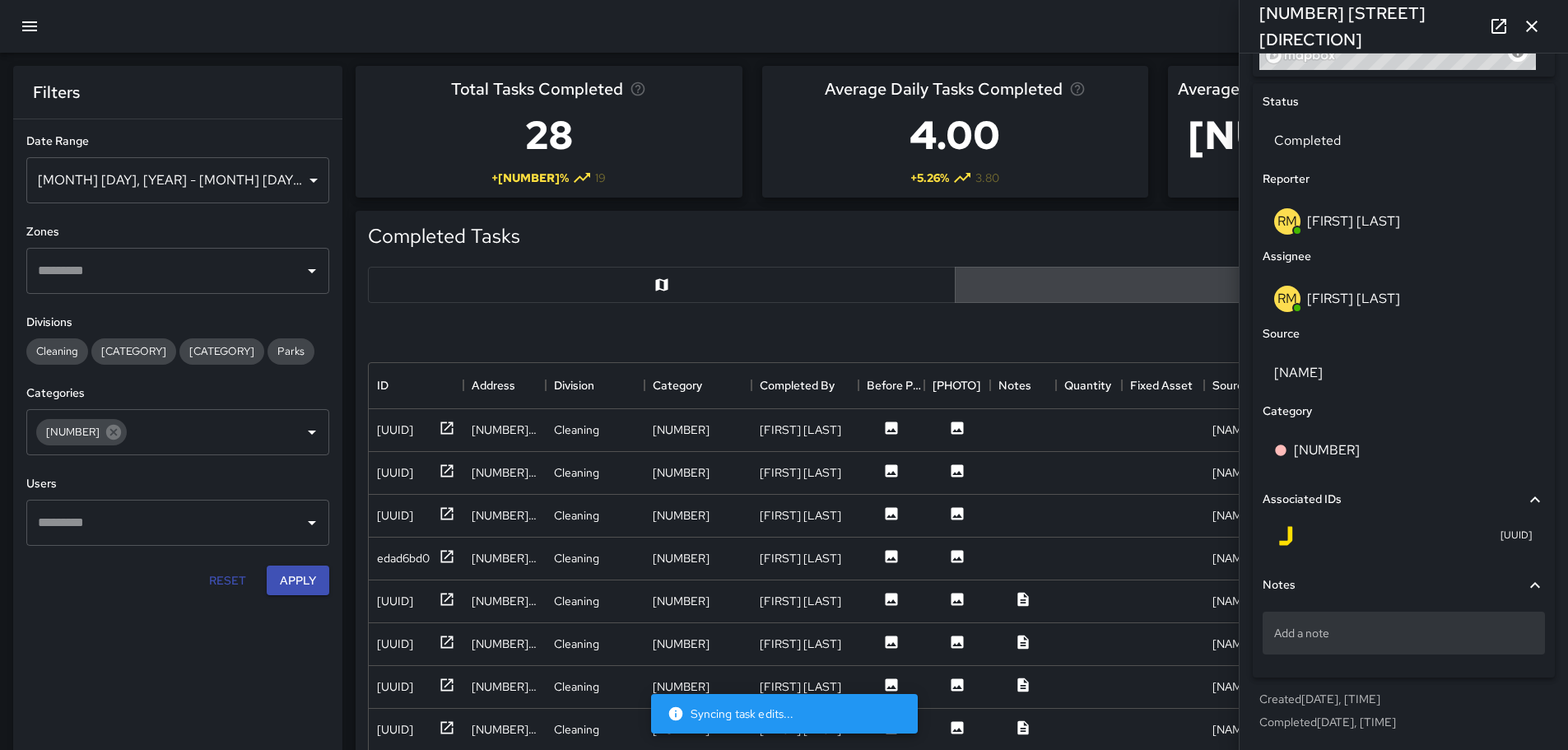 click on "Add a note" at bounding box center [1403, 633] 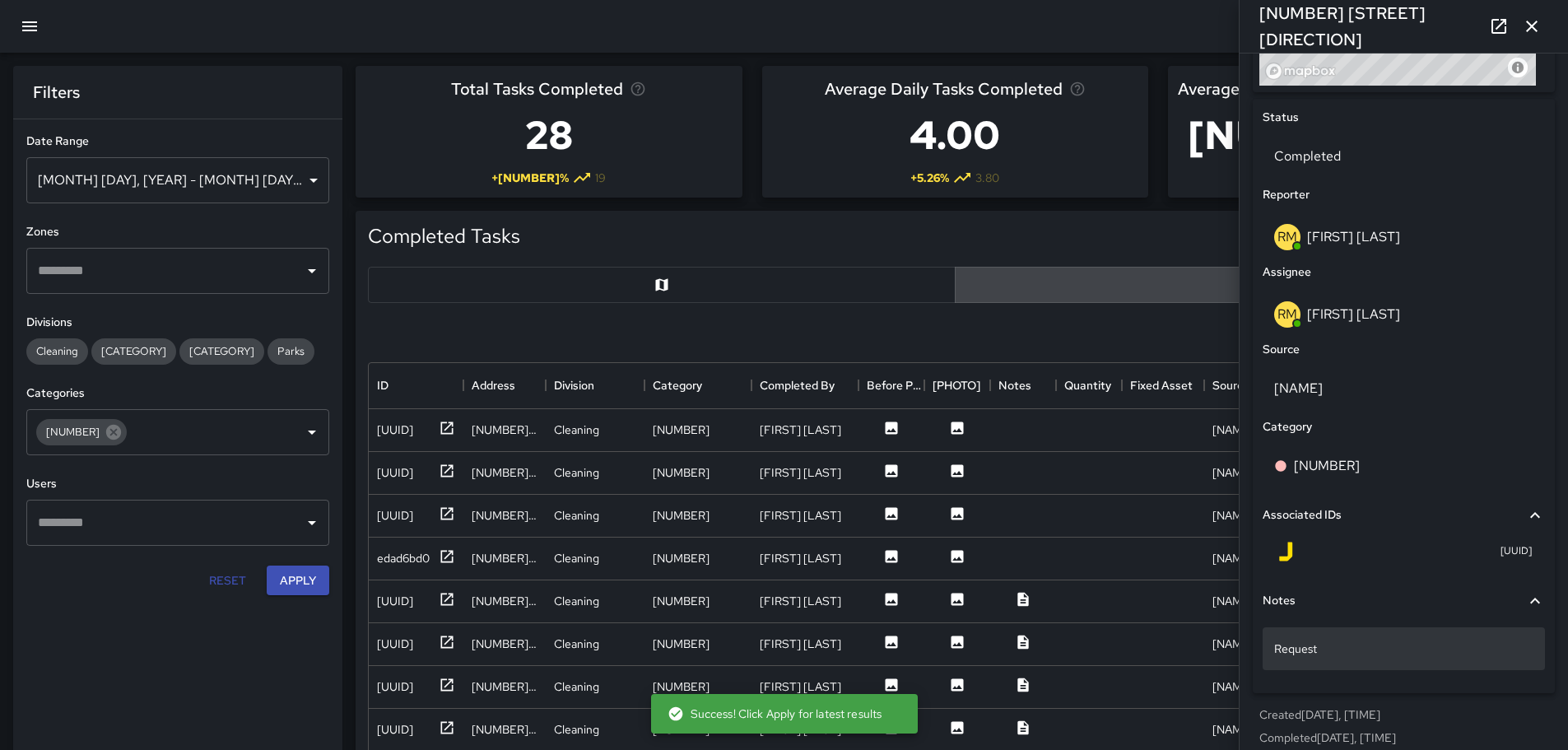 click on "Request" at bounding box center [1403, 649] 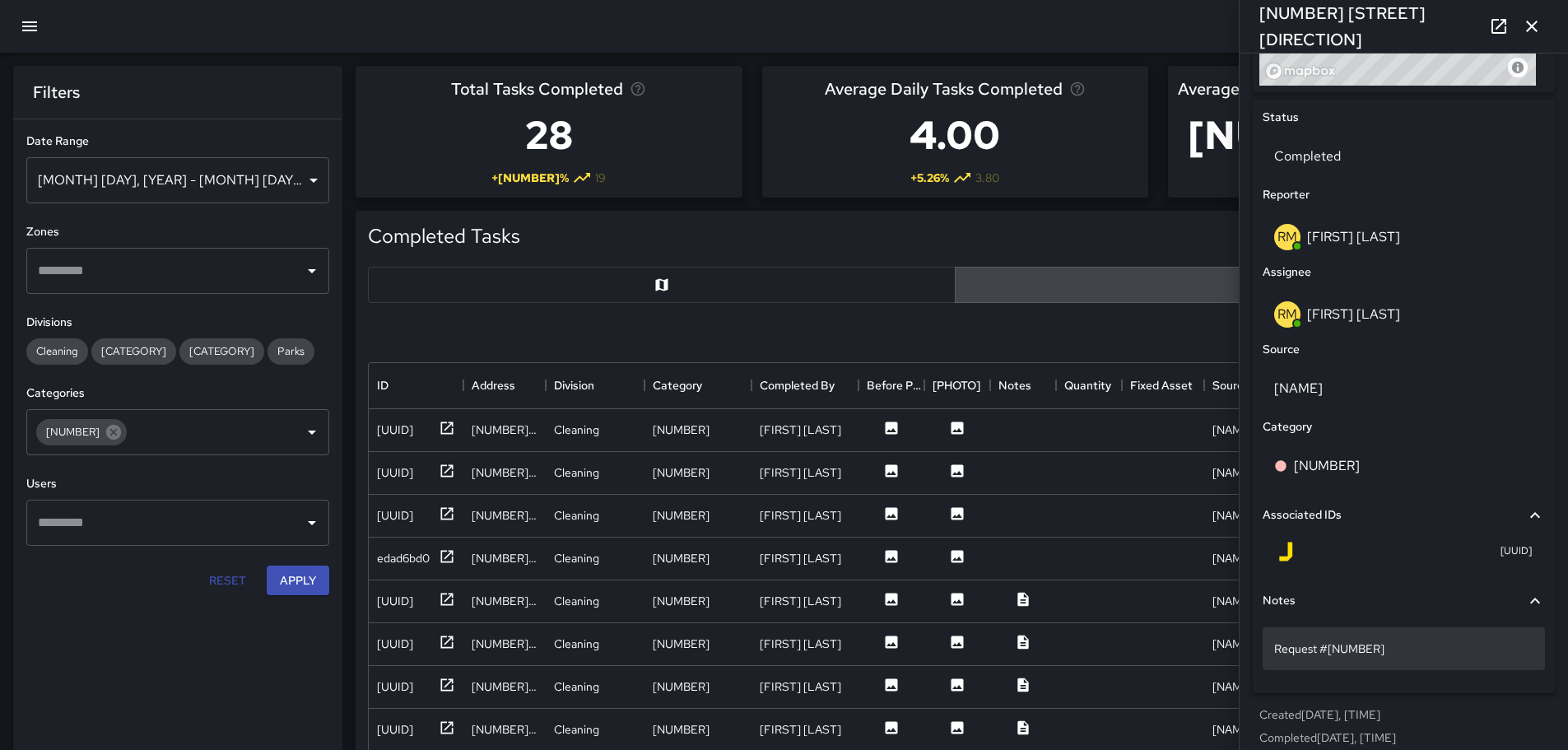 click on "Request #25-00408" at bounding box center (1403, 649) 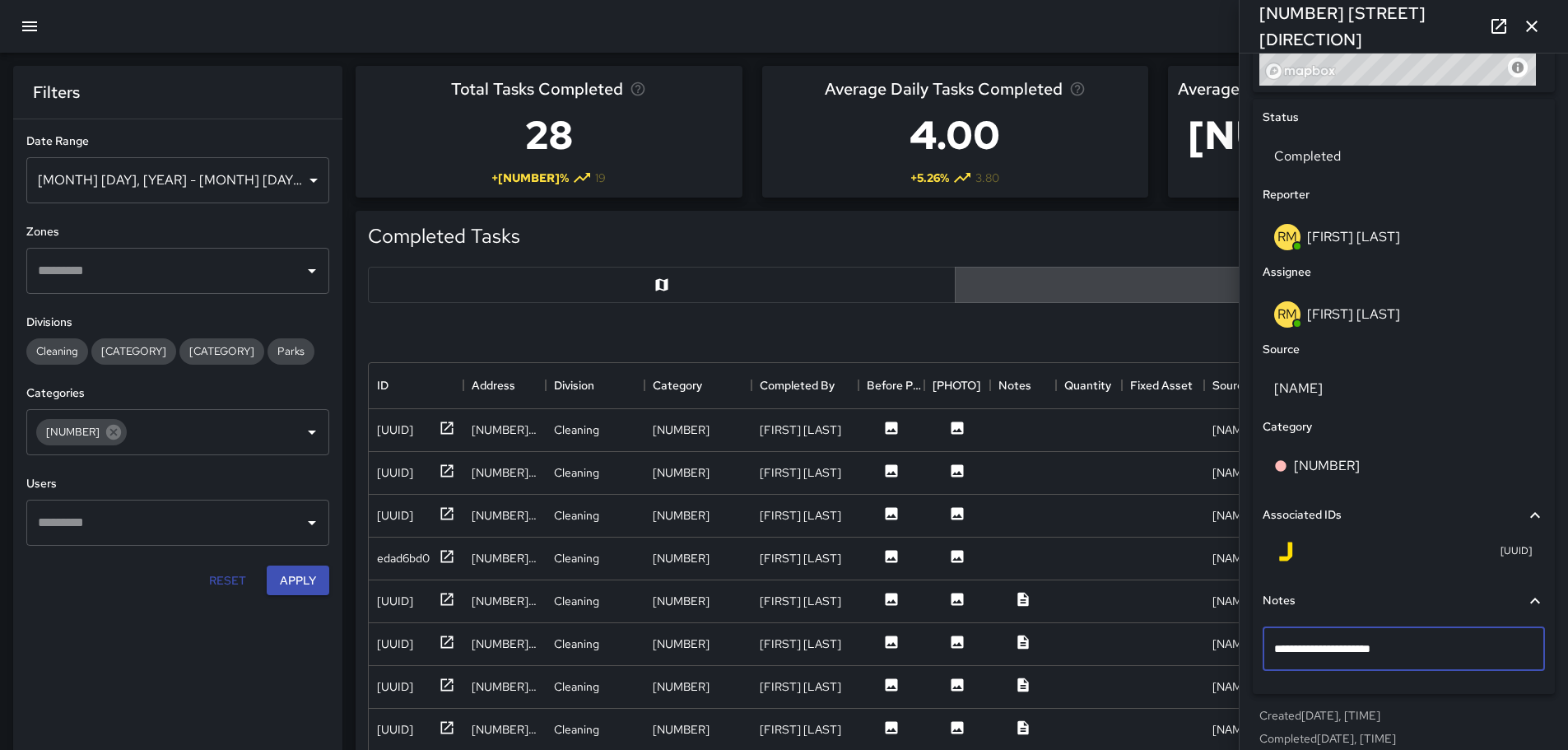 click on "**********" at bounding box center (1403, 396) 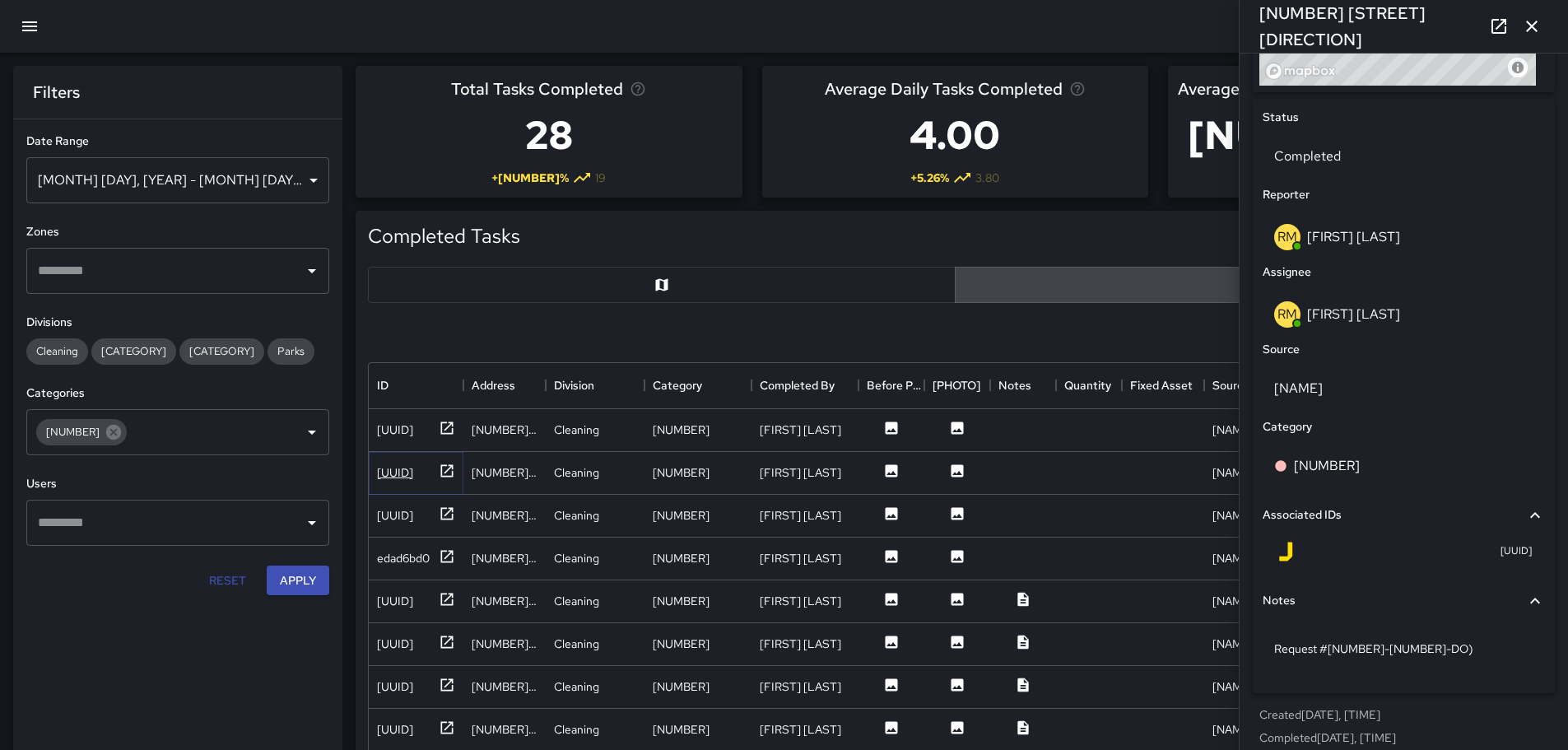 click on "25dd5ef0" at bounding box center [395, 430] 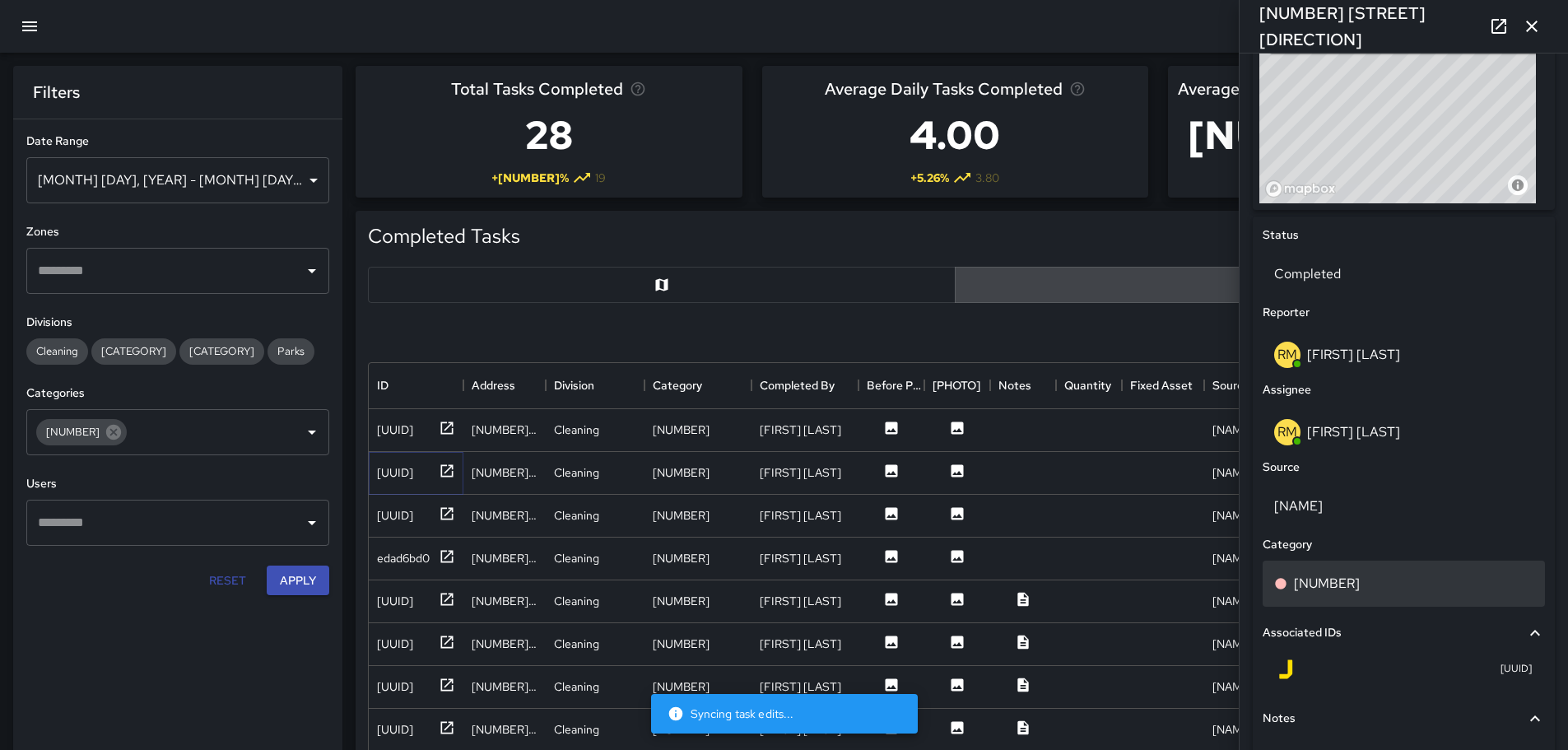 scroll, scrollTop: 748, scrollLeft: 0, axis: vertical 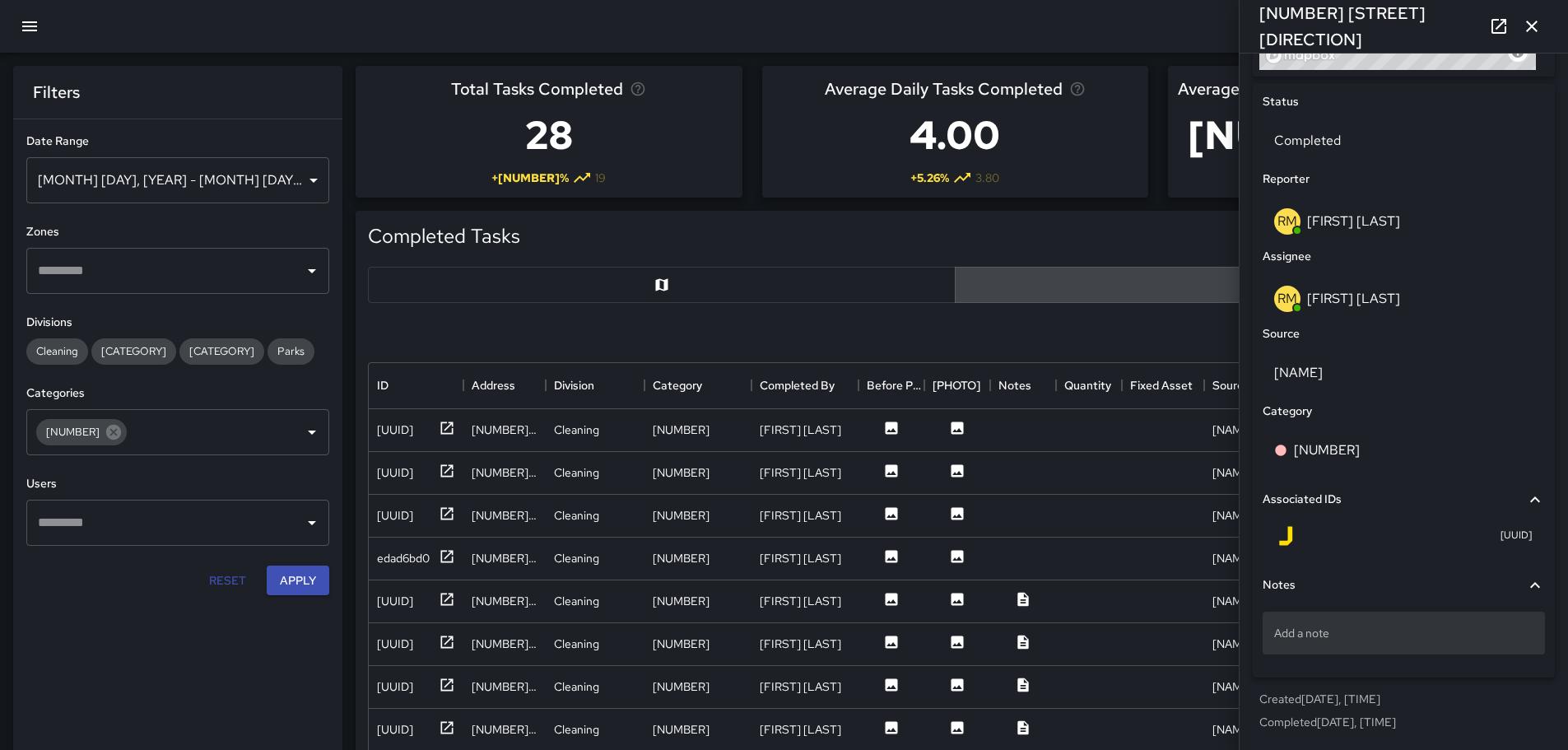 click on "Add a note" at bounding box center (1403, 633) 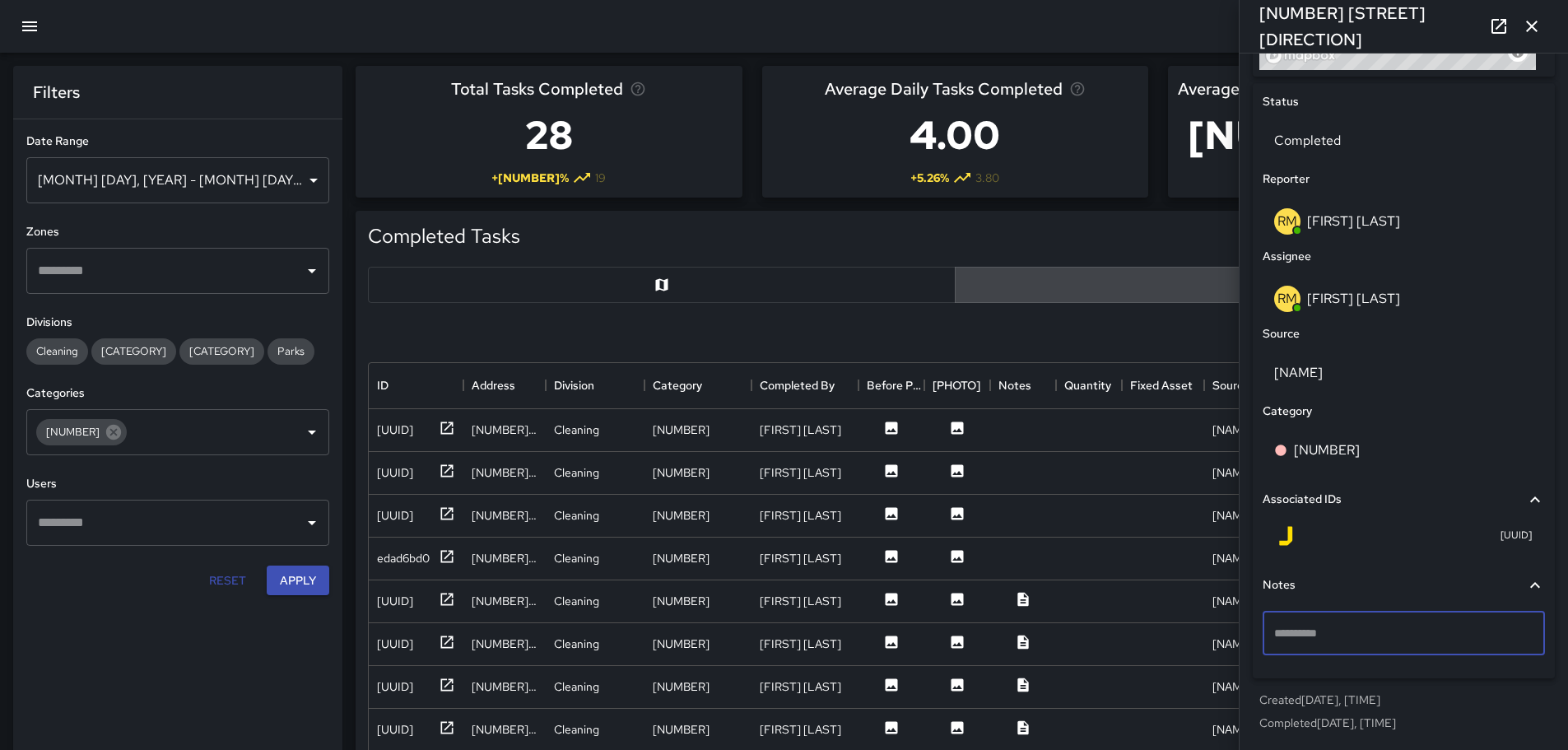 scroll, scrollTop: 733, scrollLeft: 0, axis: vertical 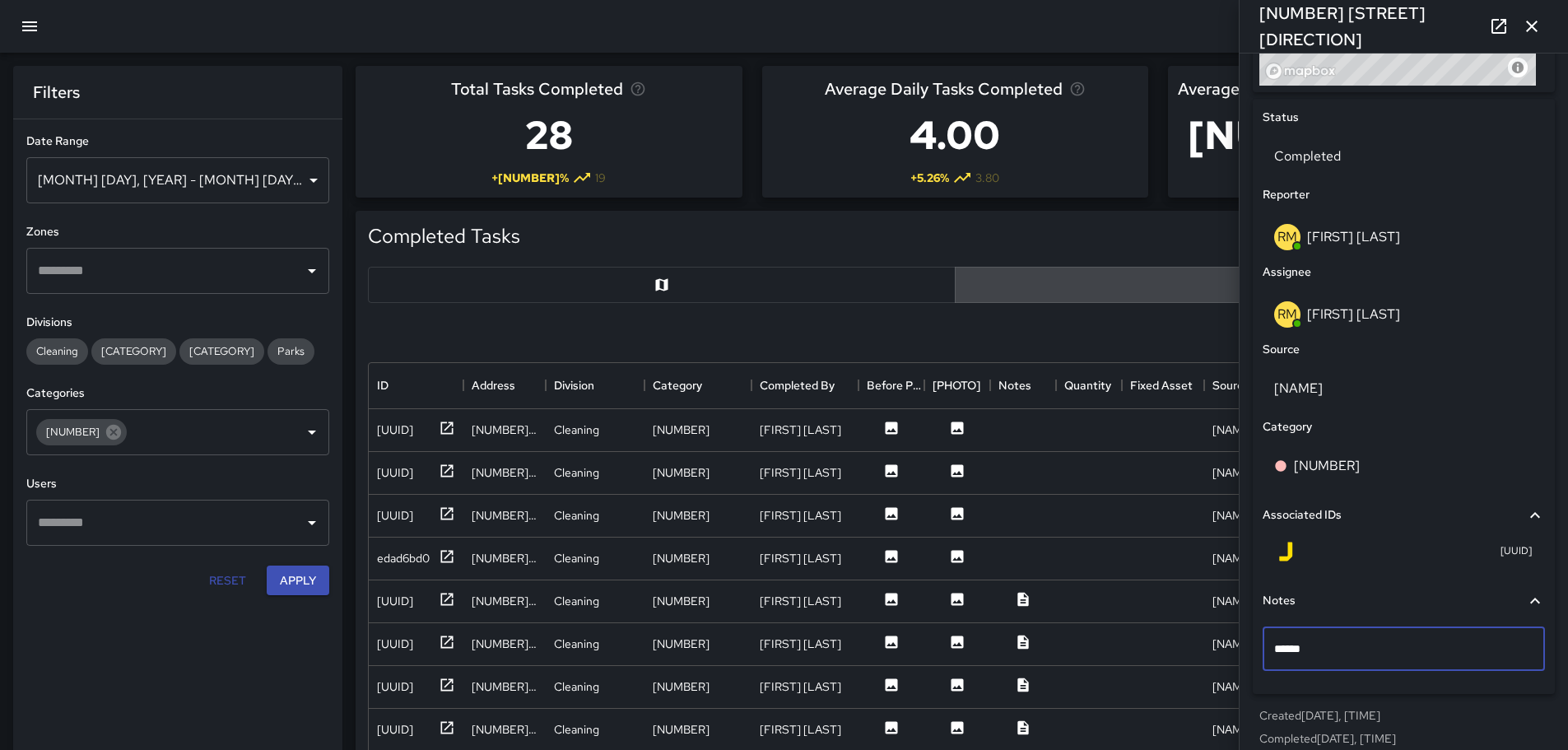 type on "*******" 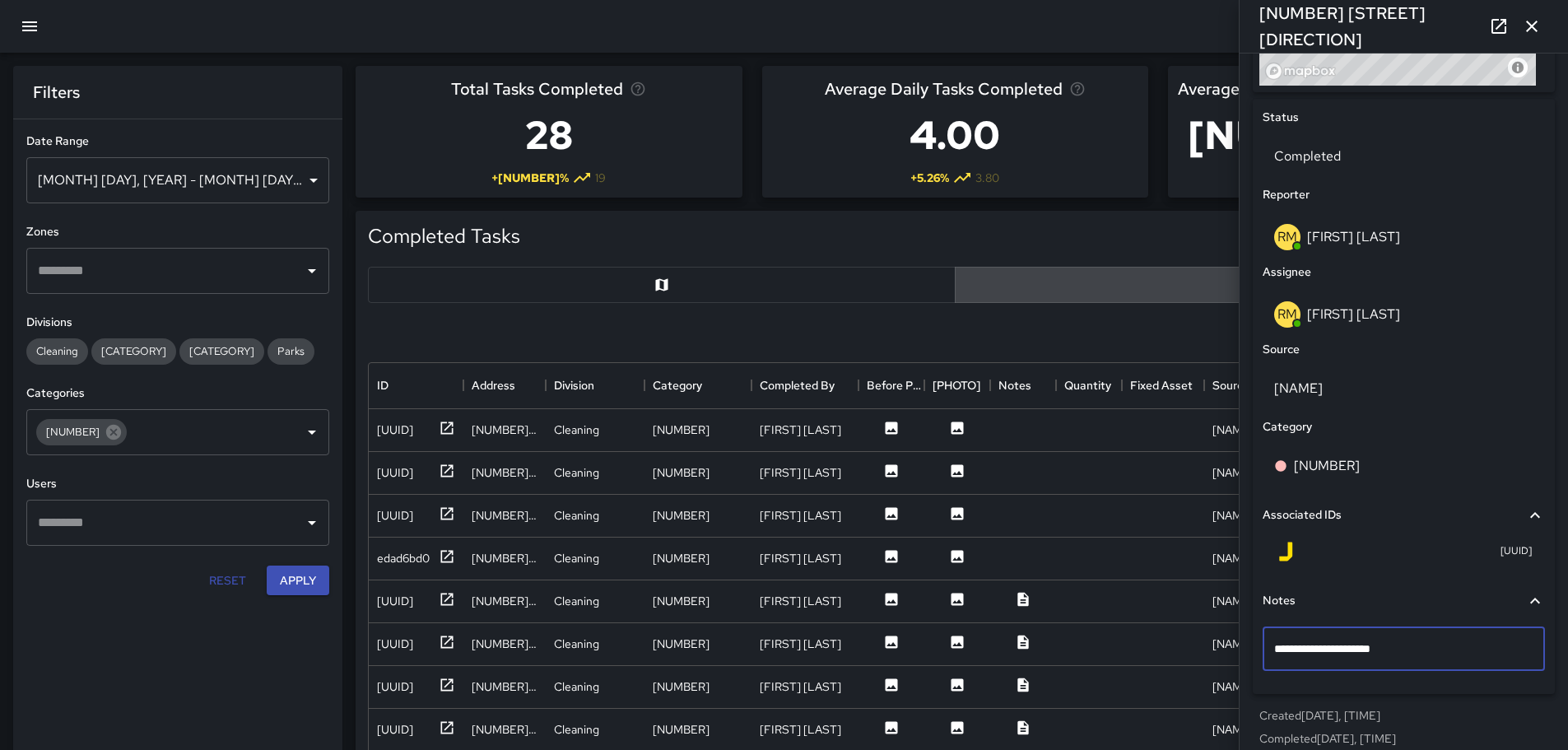click on "**********" at bounding box center (1403, 396) 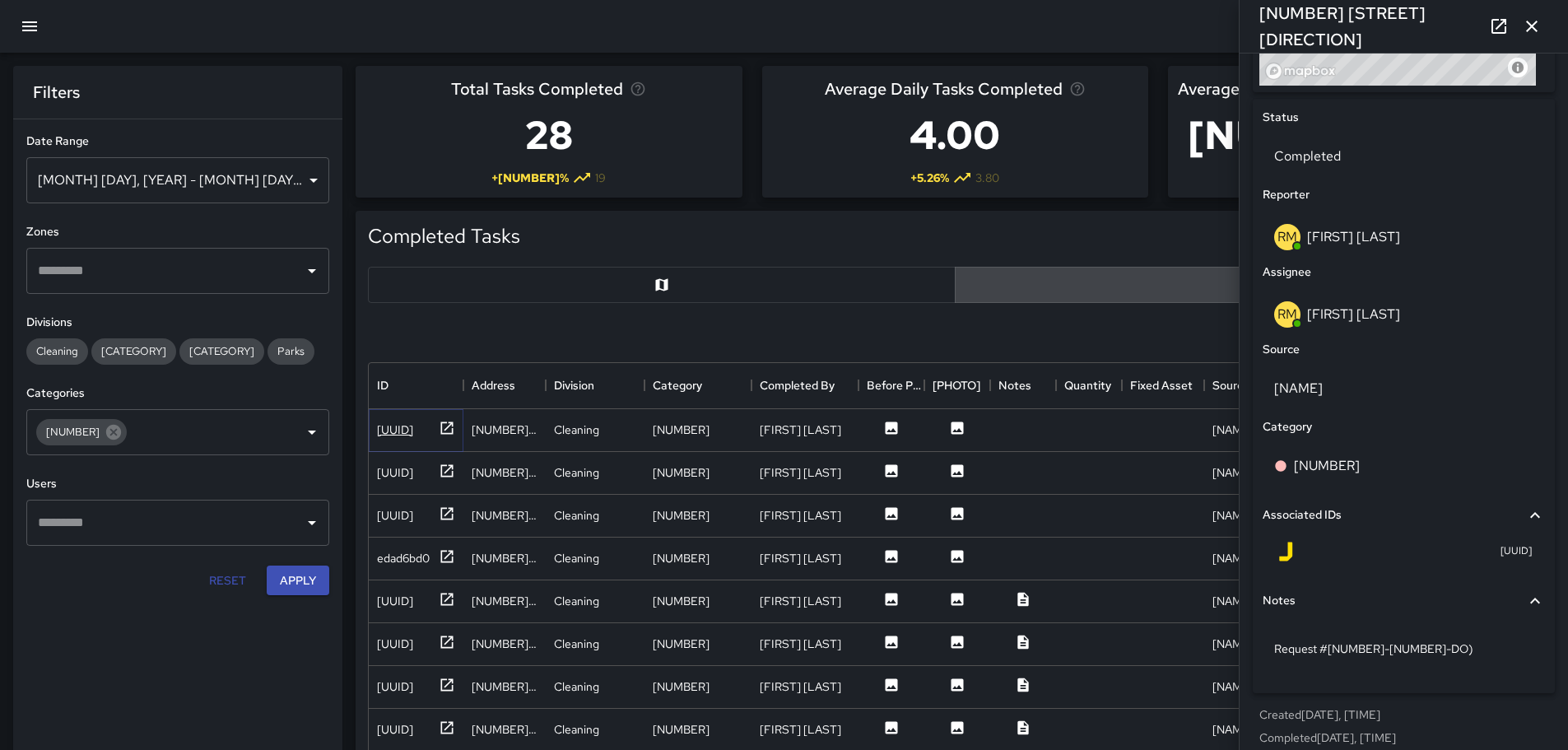 click on "934aad30" at bounding box center (395, 430) 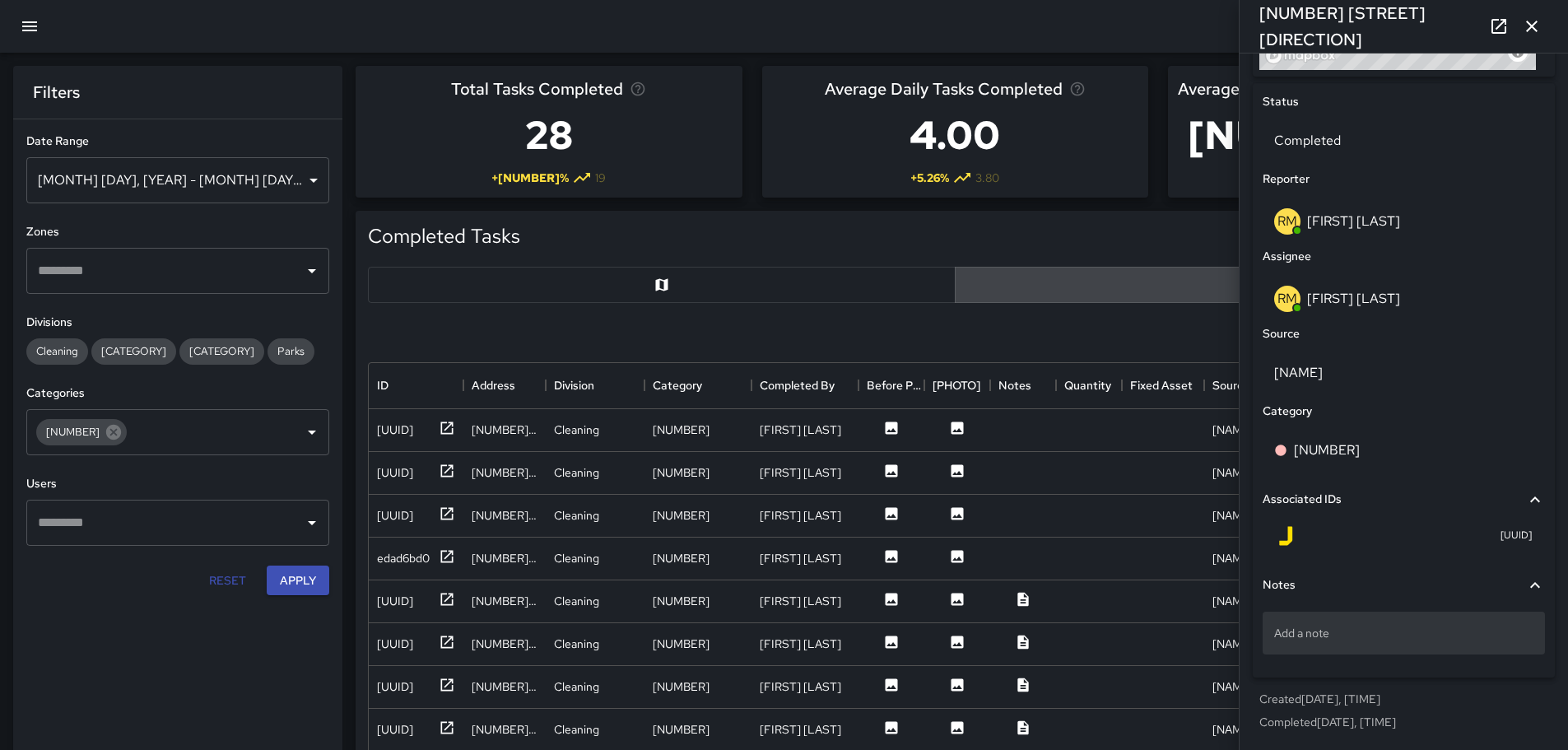 click on "Add a note" at bounding box center (1403, 633) 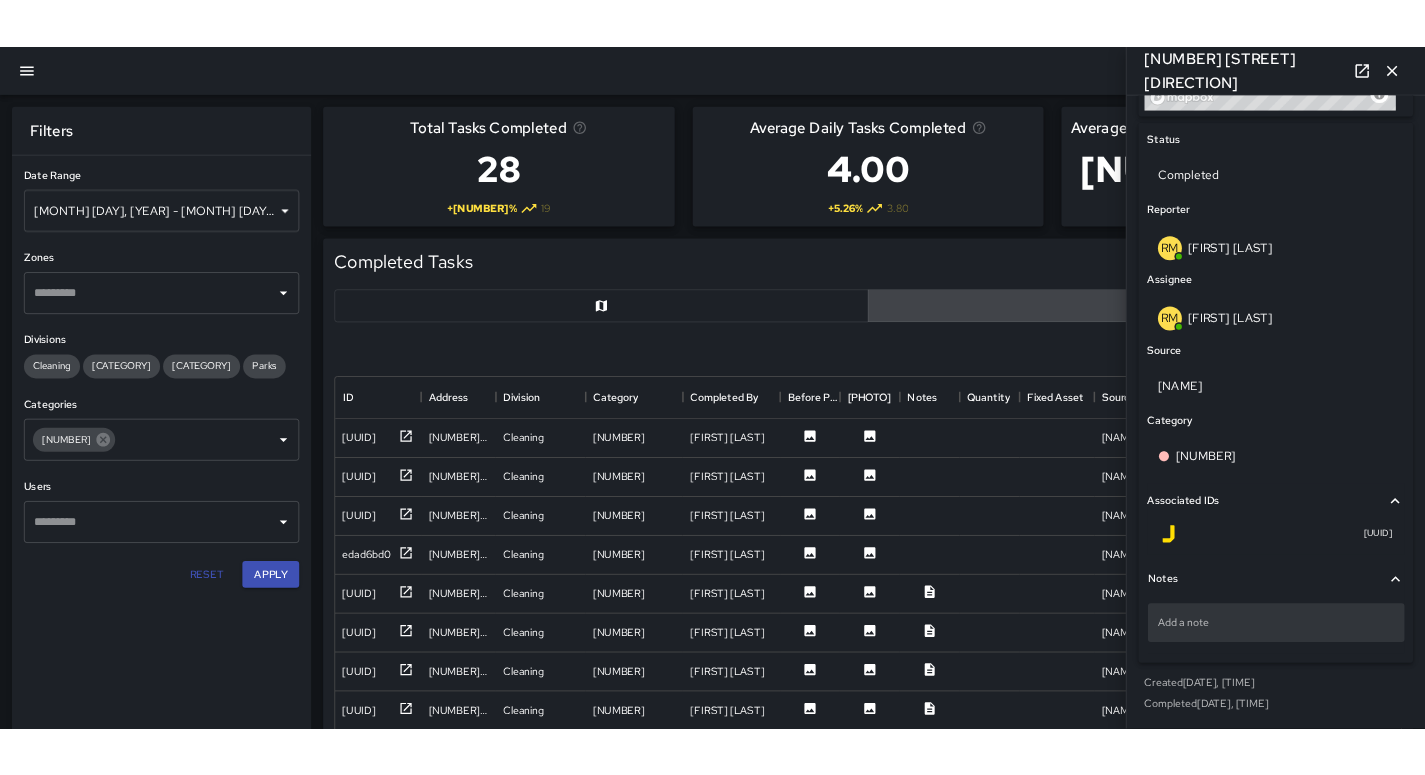 scroll, scrollTop: 890, scrollLeft: 0, axis: vertical 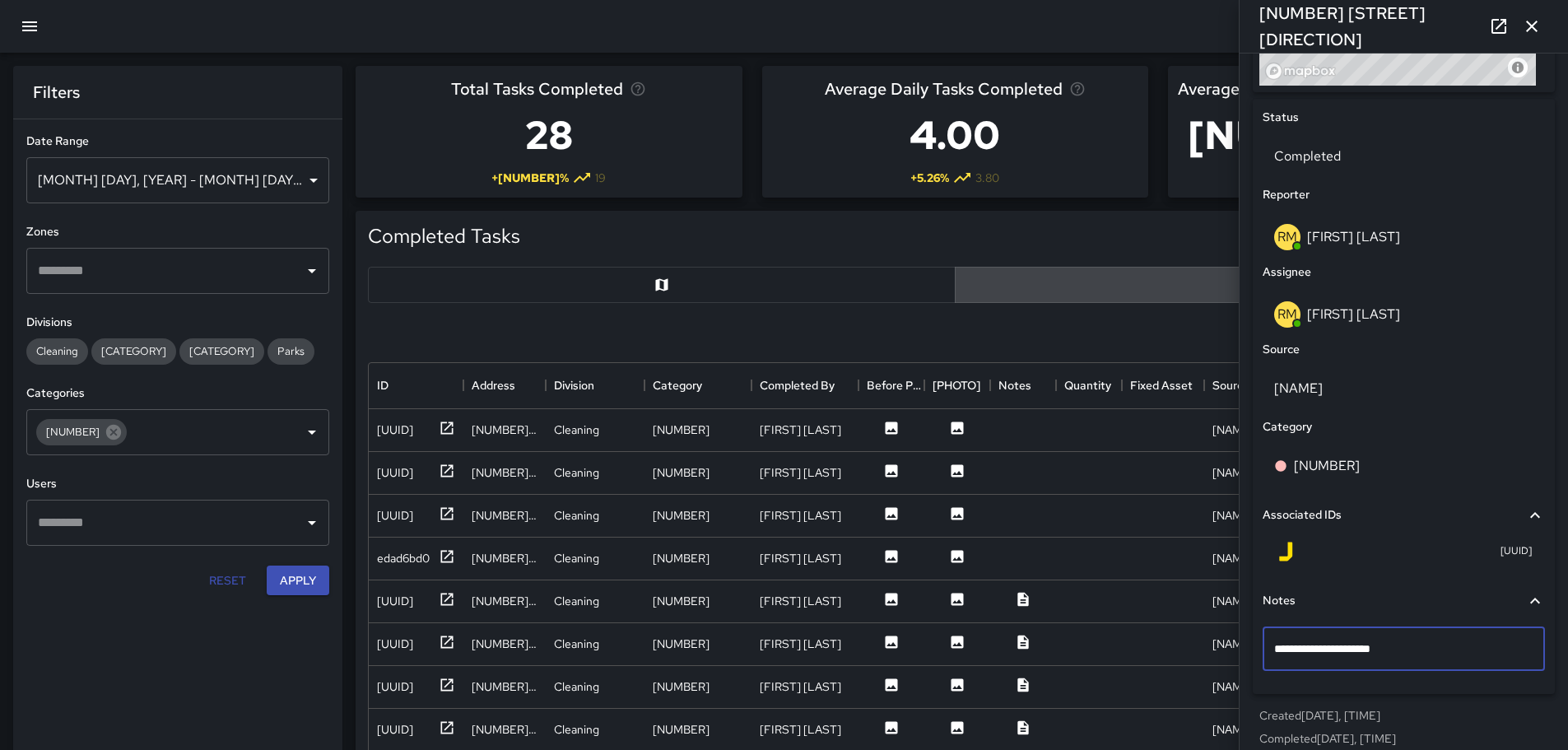 click on "**********" at bounding box center (1403, 652) 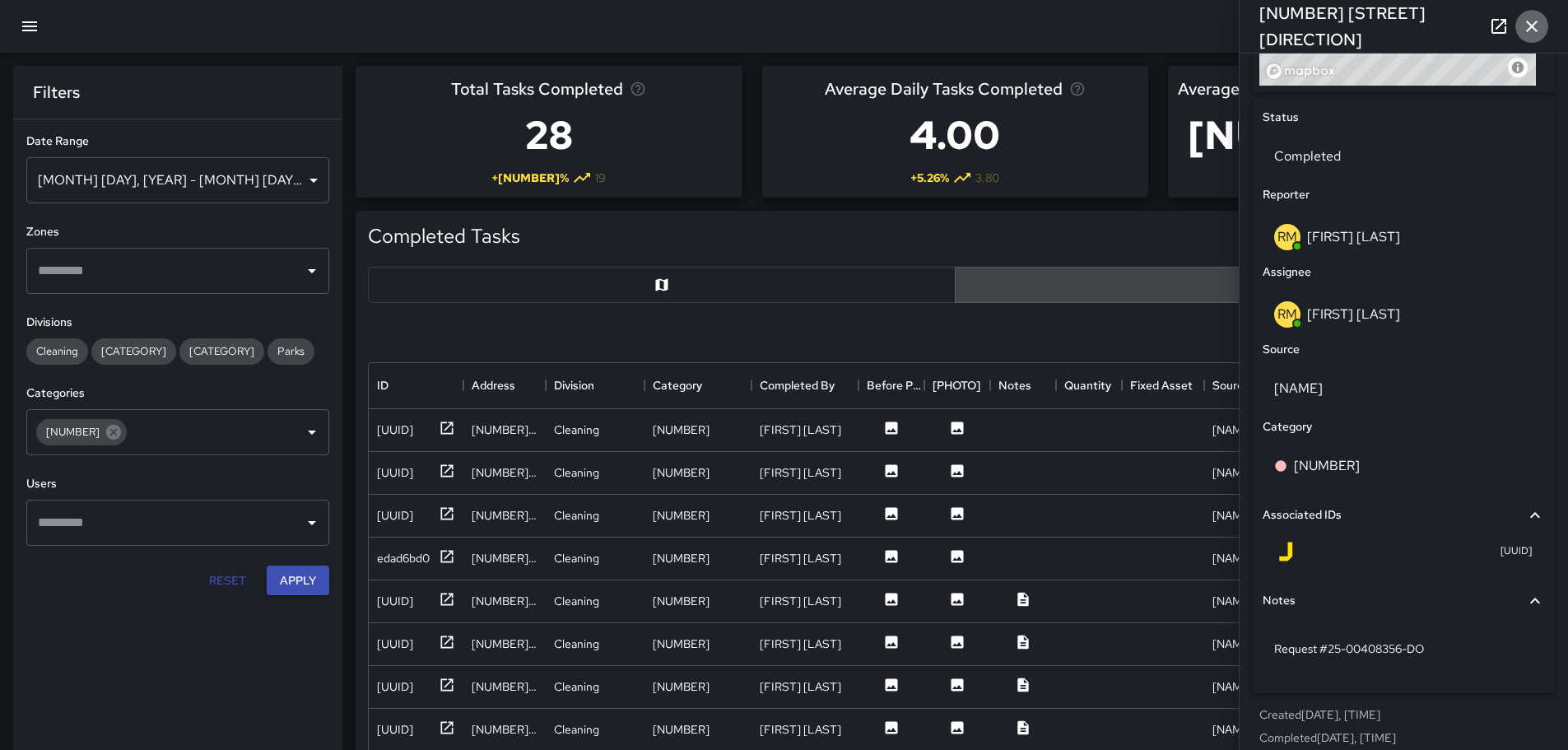 click at bounding box center [1532, 26] 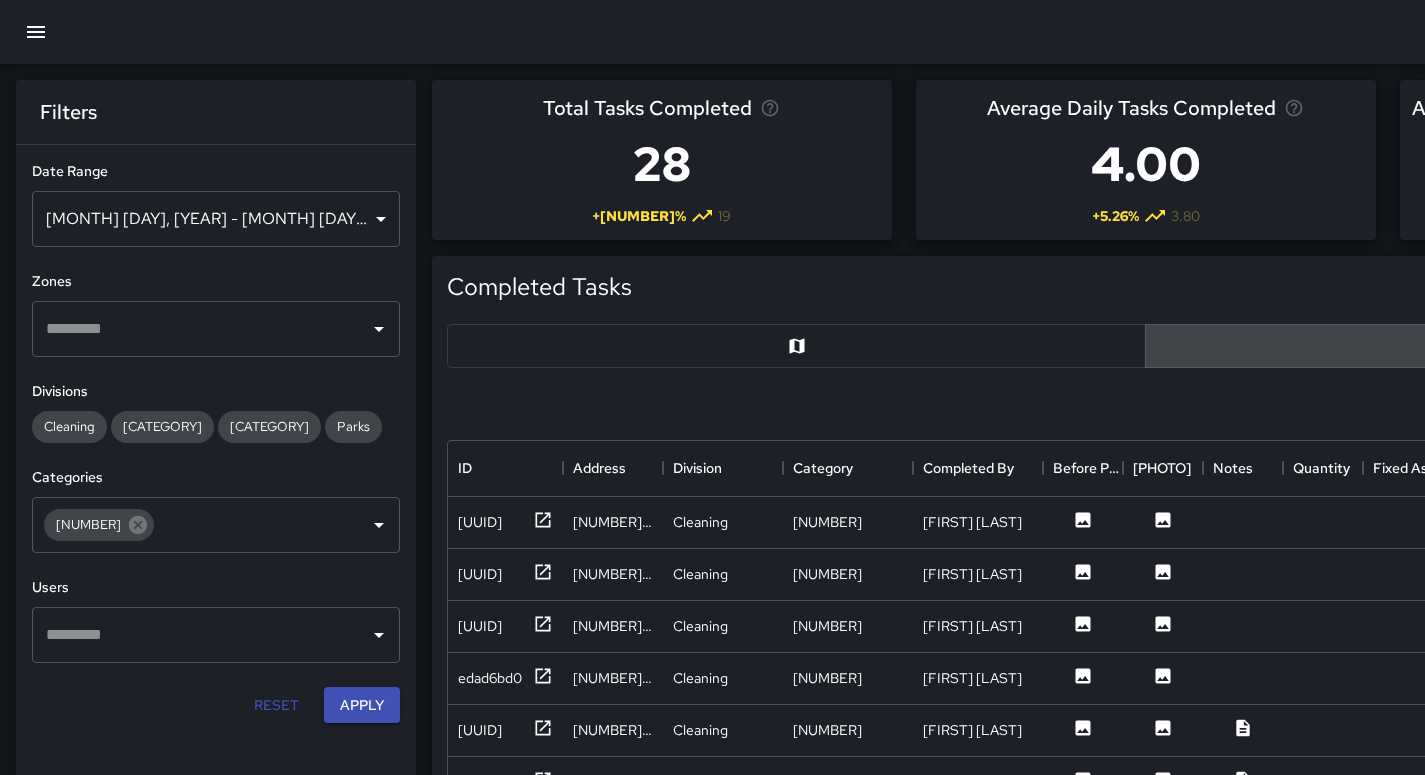 scroll, scrollTop: 16, scrollLeft: 16, axis: both 